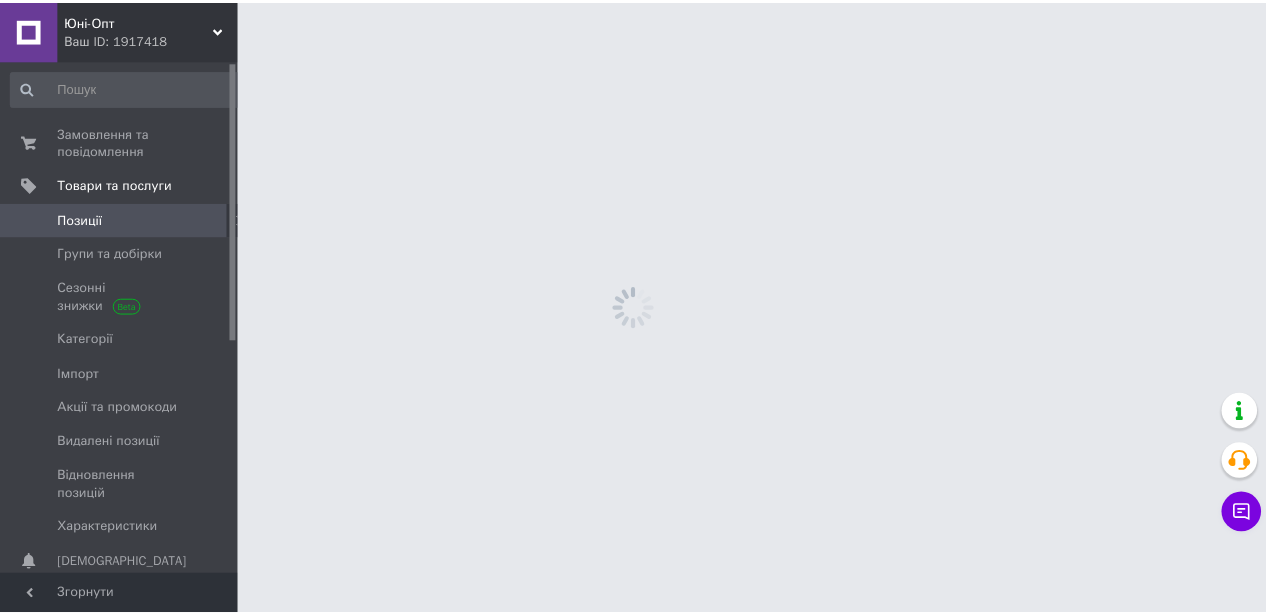 scroll, scrollTop: 0, scrollLeft: 0, axis: both 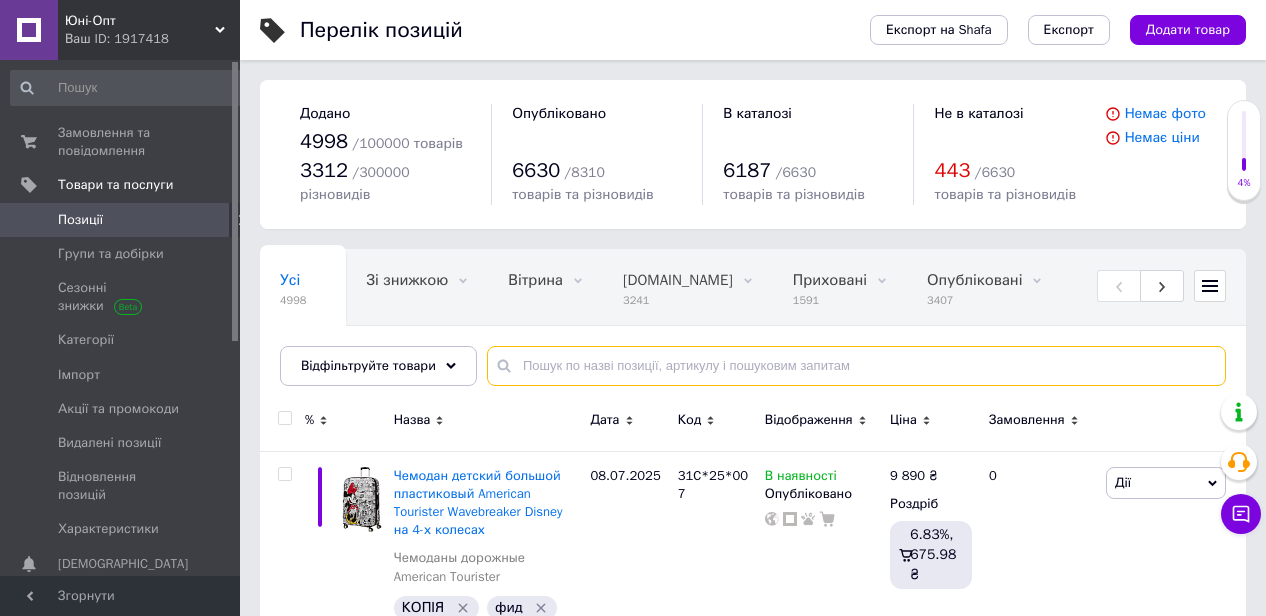 click at bounding box center (856, 366) 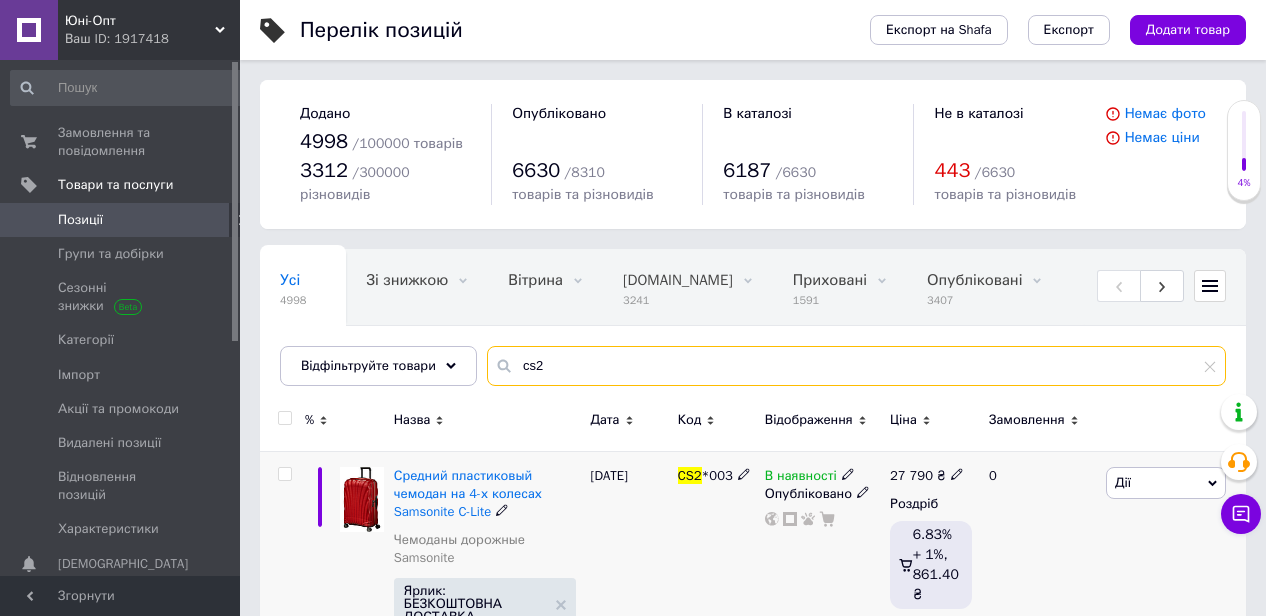 type on "cs2" 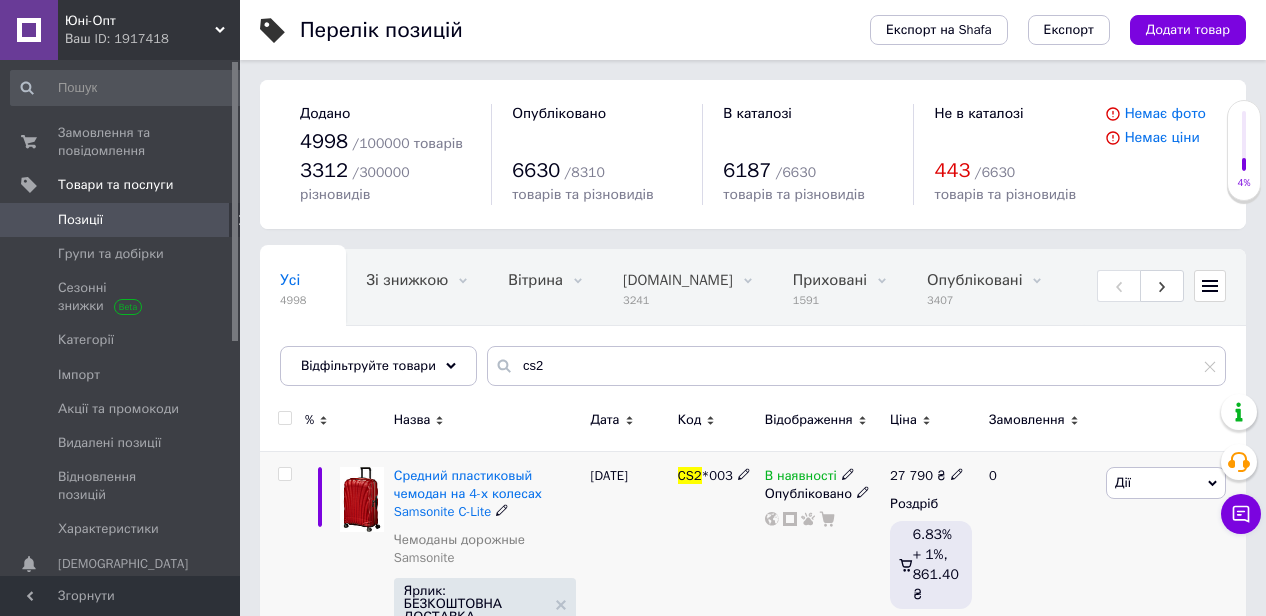 click at bounding box center (362, 500) 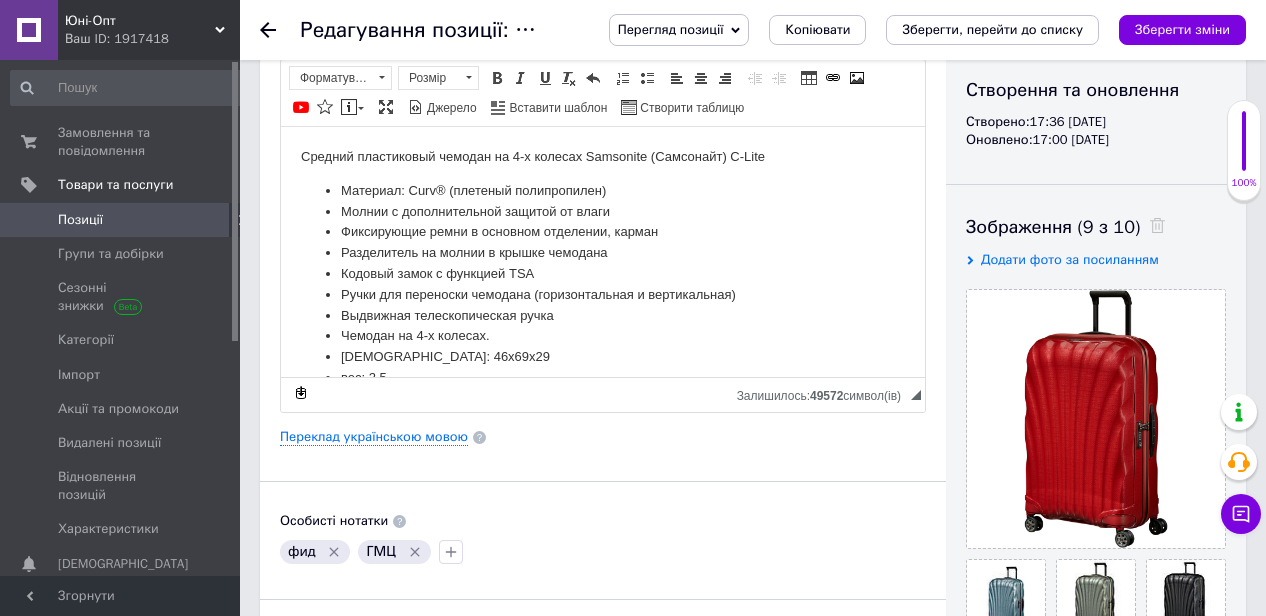 scroll, scrollTop: 416, scrollLeft: 0, axis: vertical 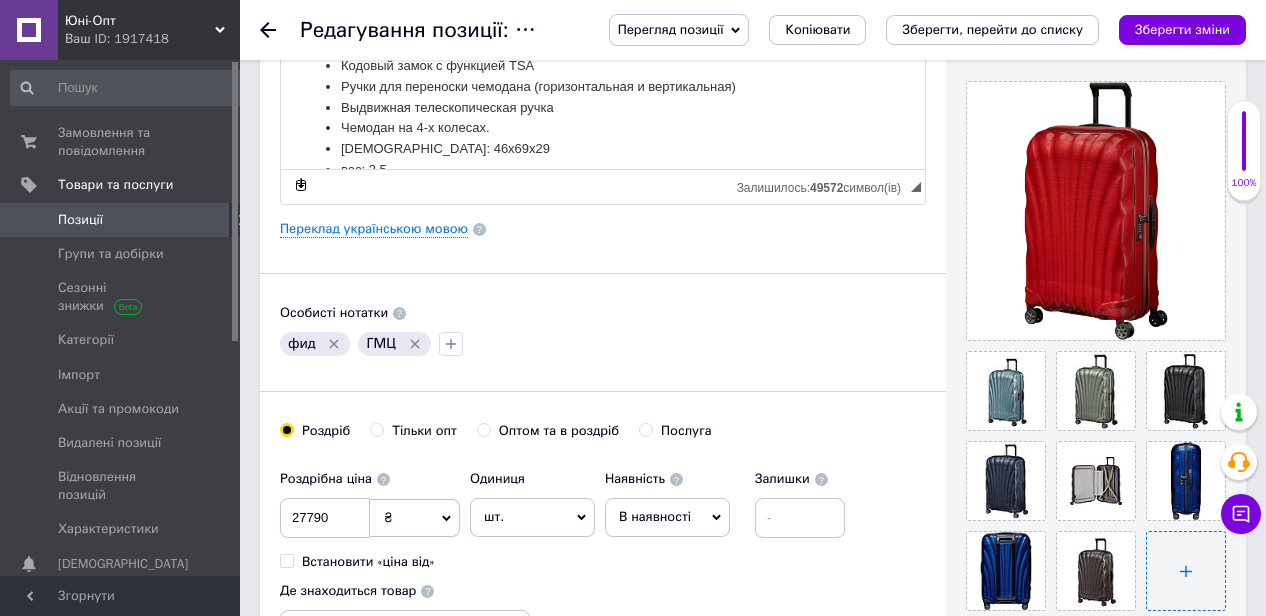 click at bounding box center (1186, 571) 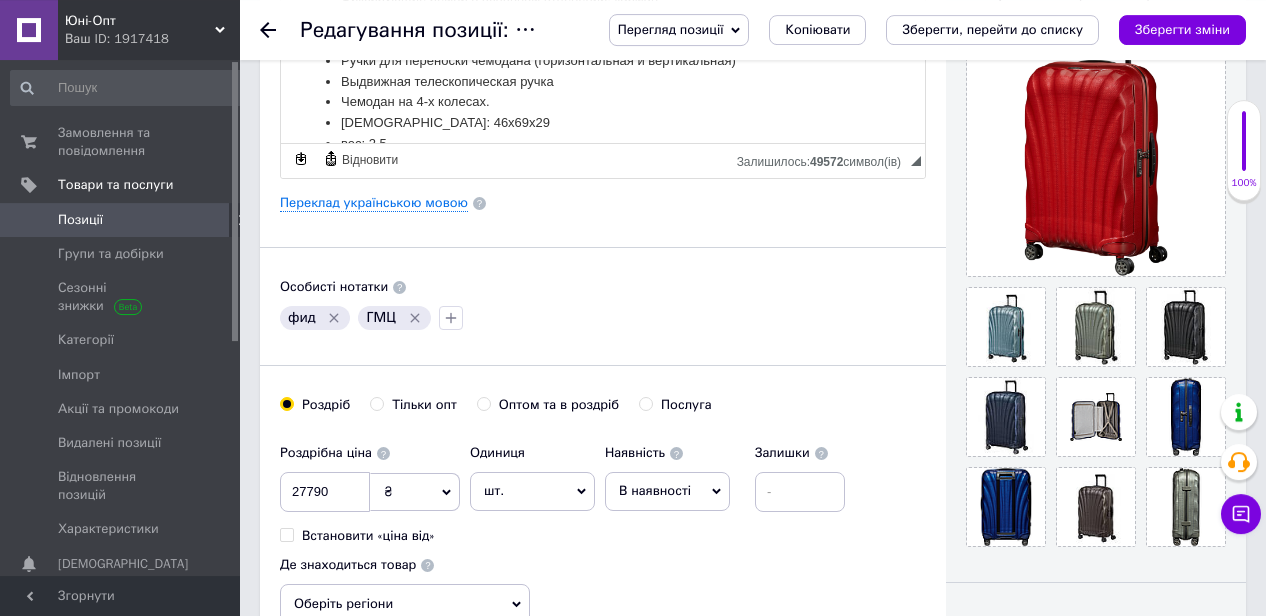 scroll, scrollTop: 416, scrollLeft: 0, axis: vertical 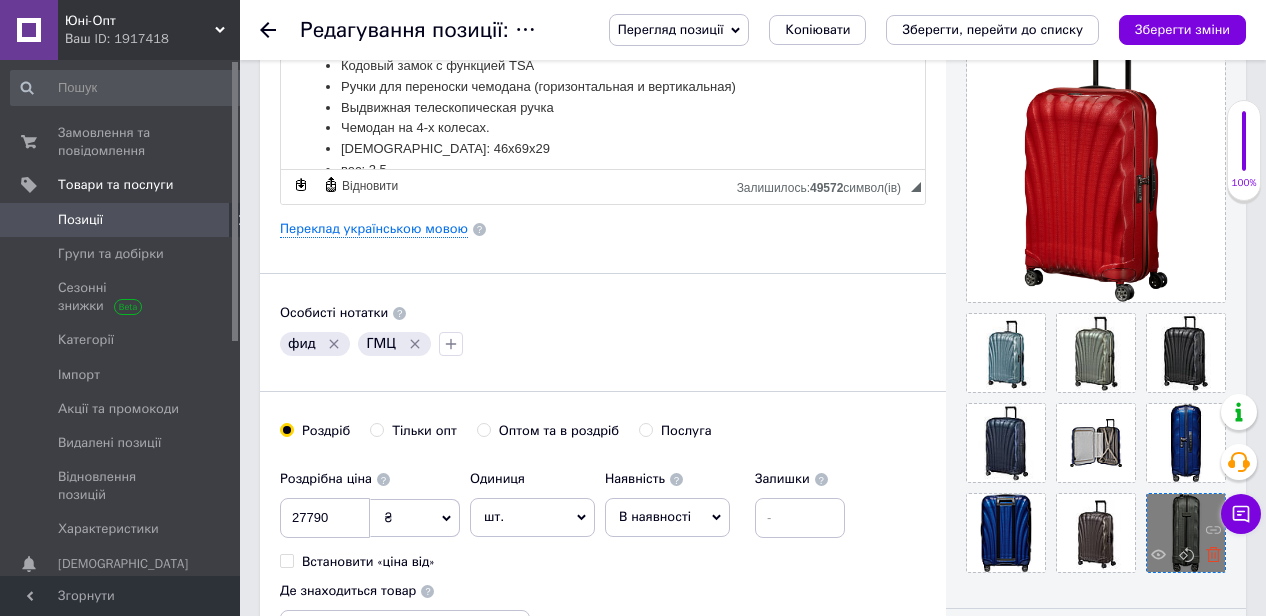 click 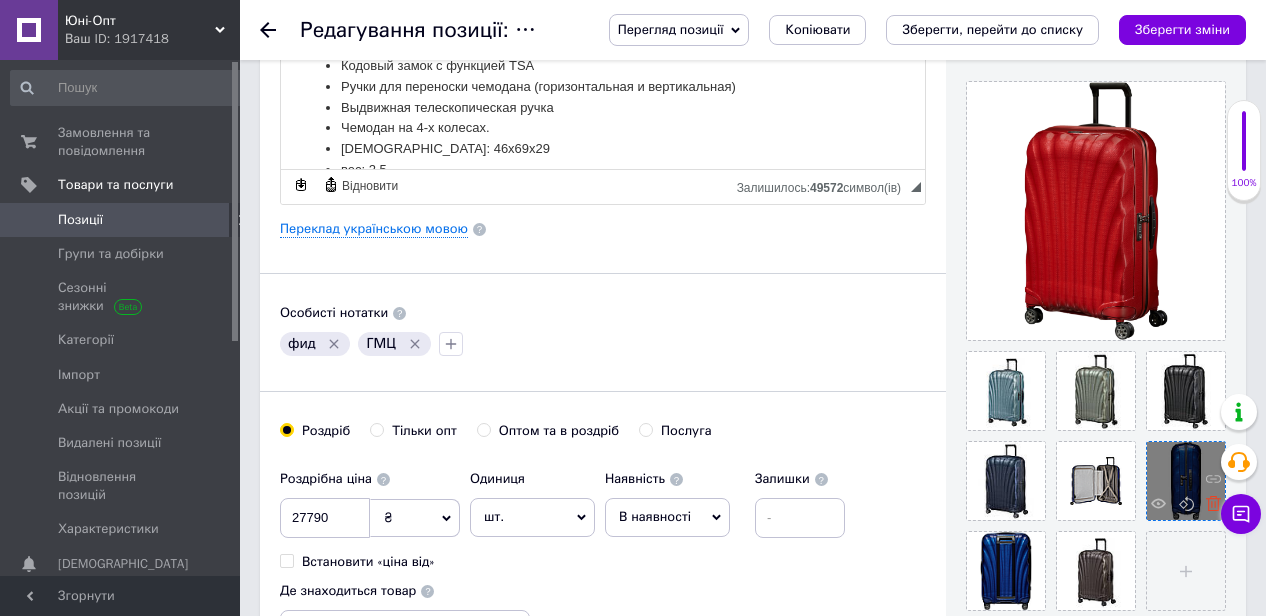 click 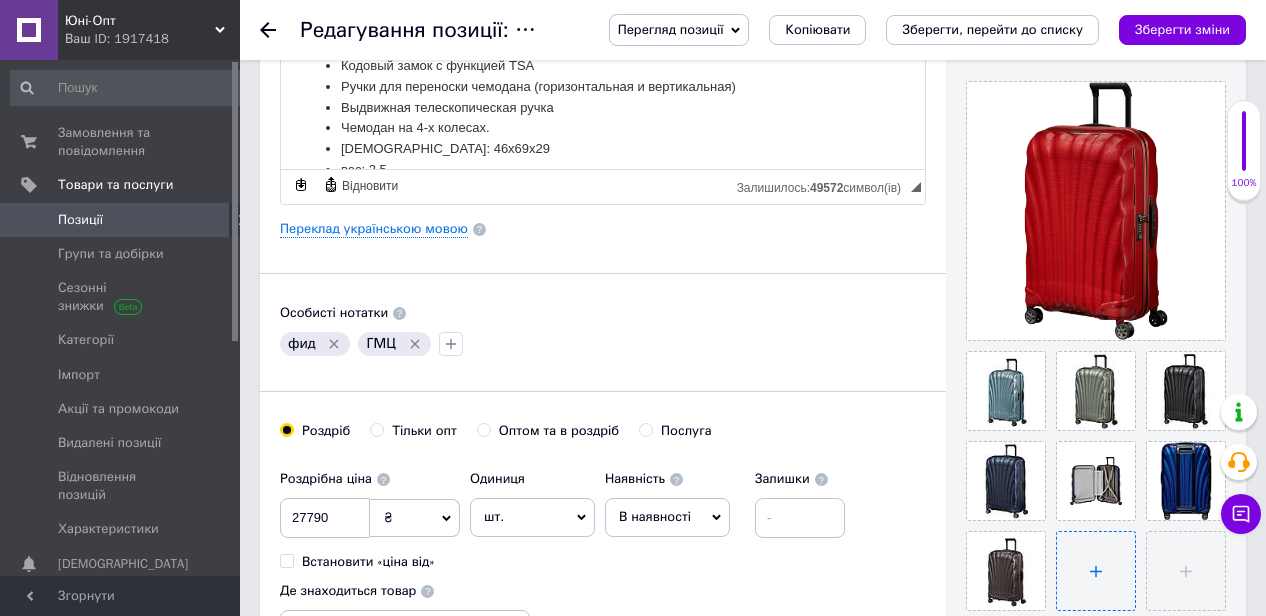 click at bounding box center (1096, 571) 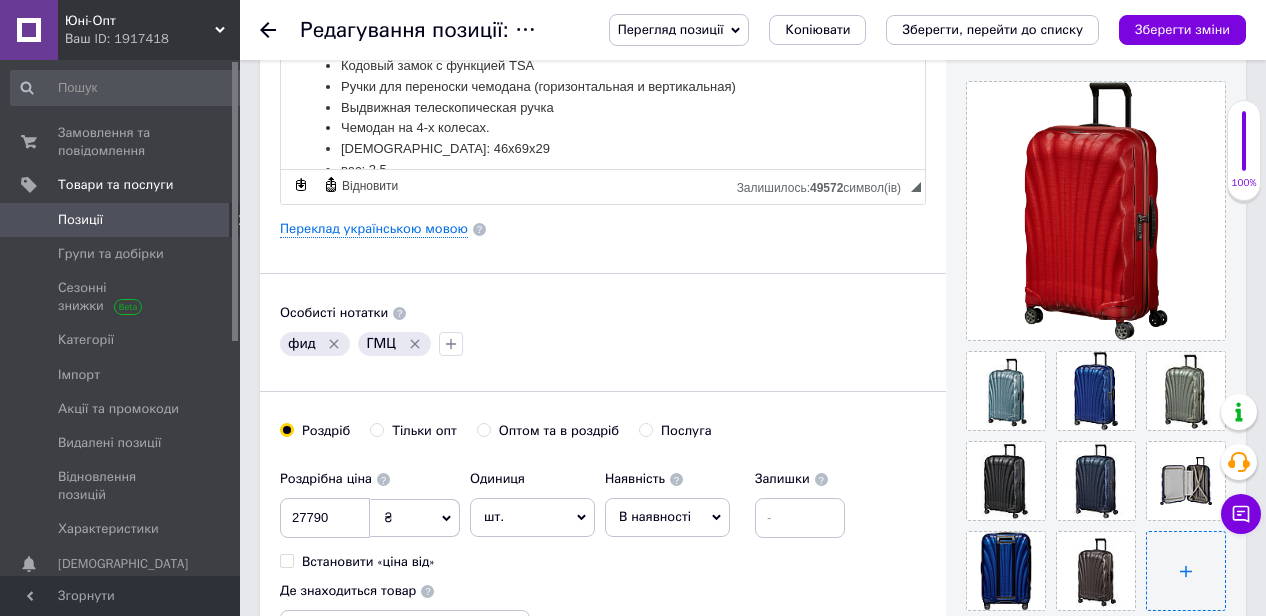 click at bounding box center (1186, 571) 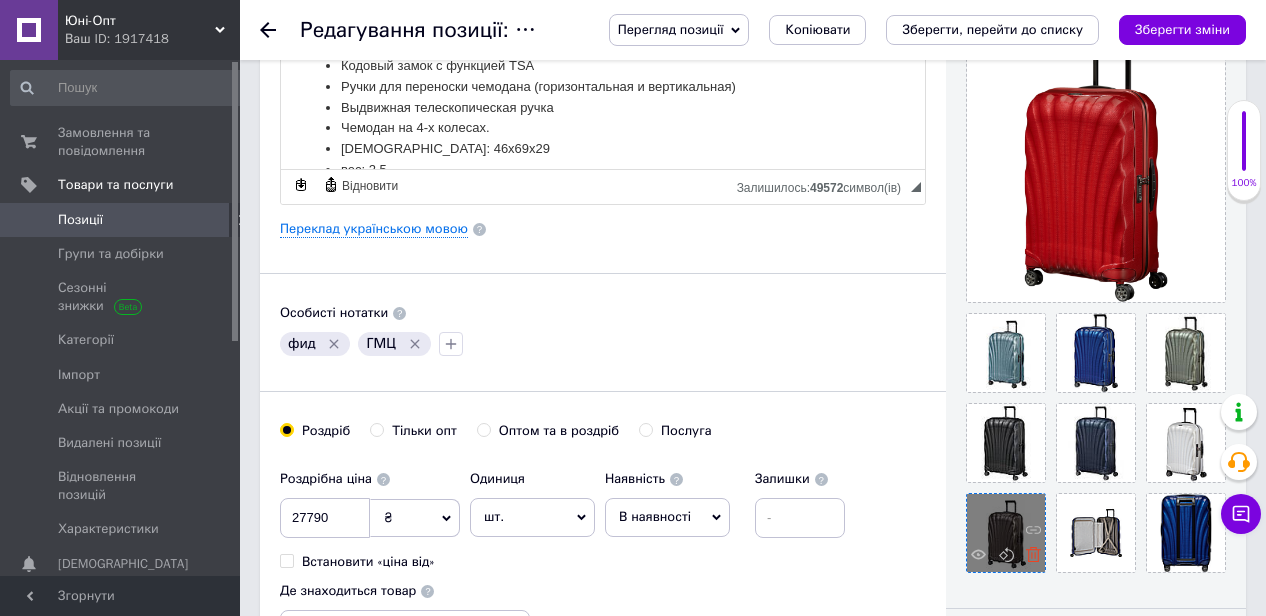 click 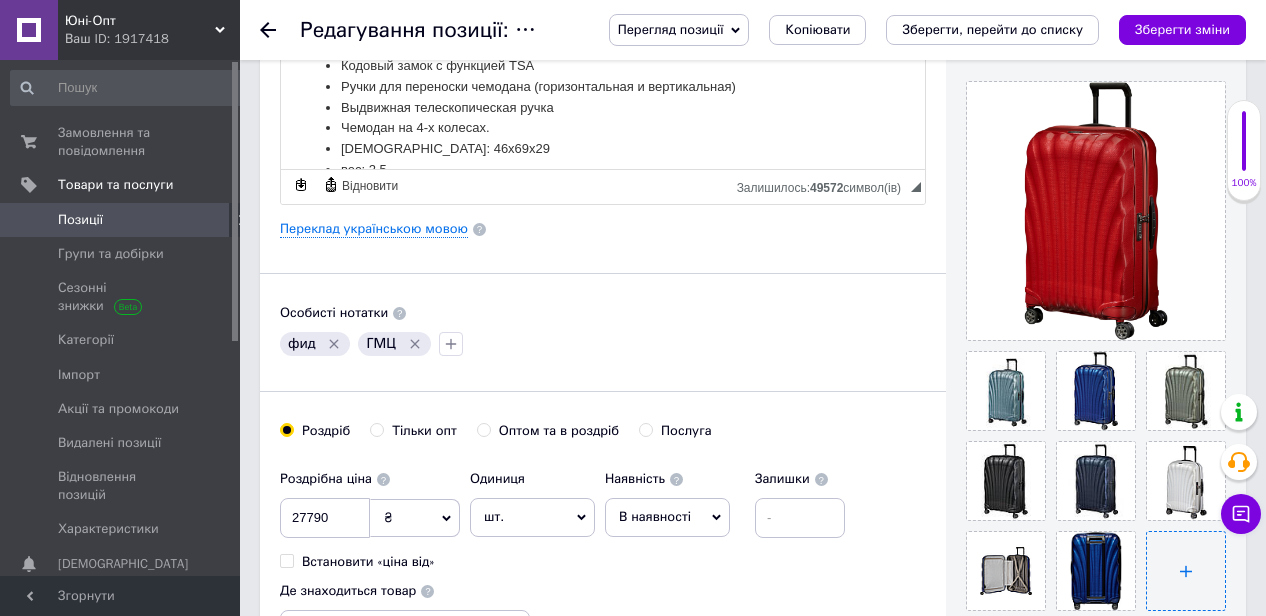click at bounding box center [1186, 571] 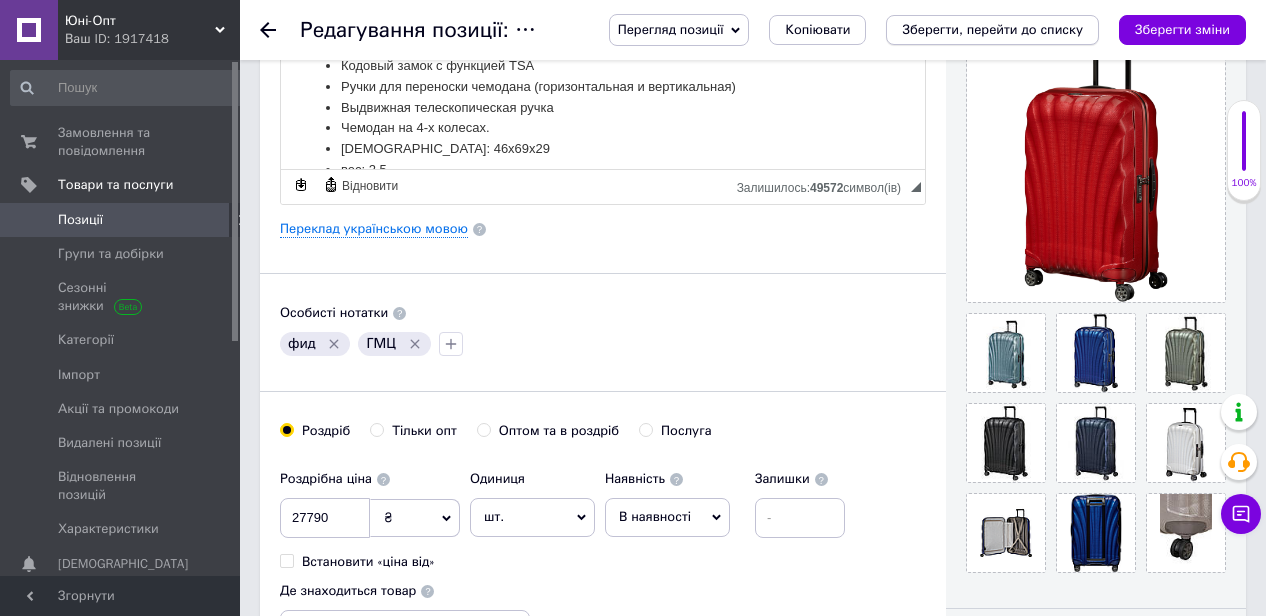 click on "Зберегти, перейти до списку" at bounding box center (992, 30) 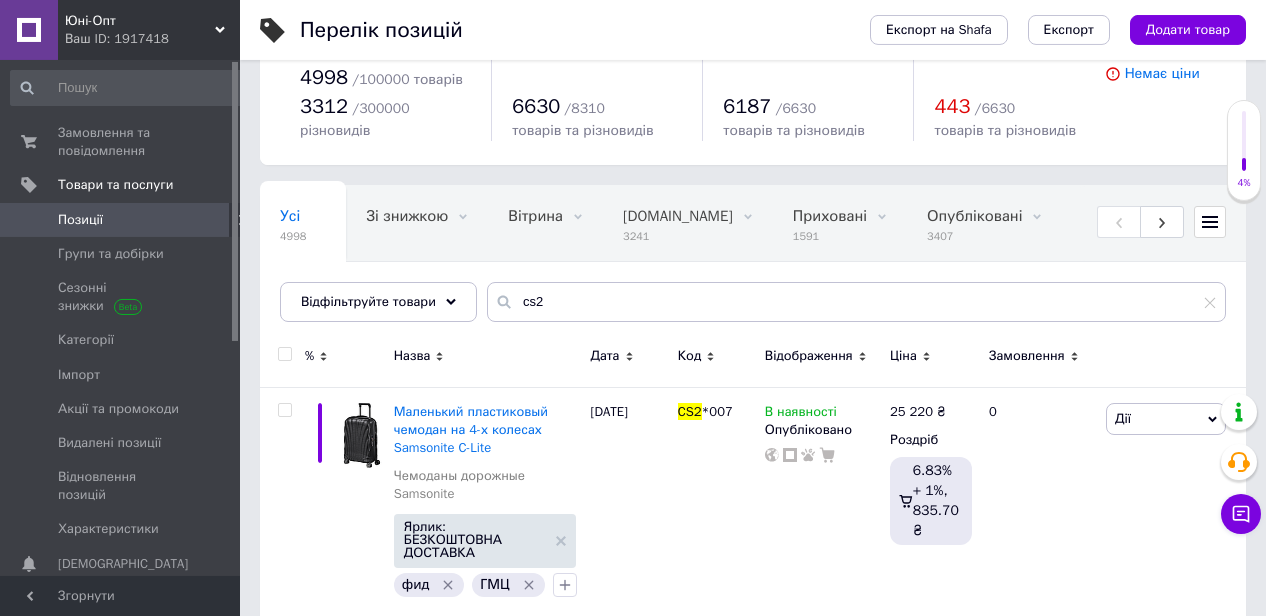 scroll, scrollTop: 104, scrollLeft: 0, axis: vertical 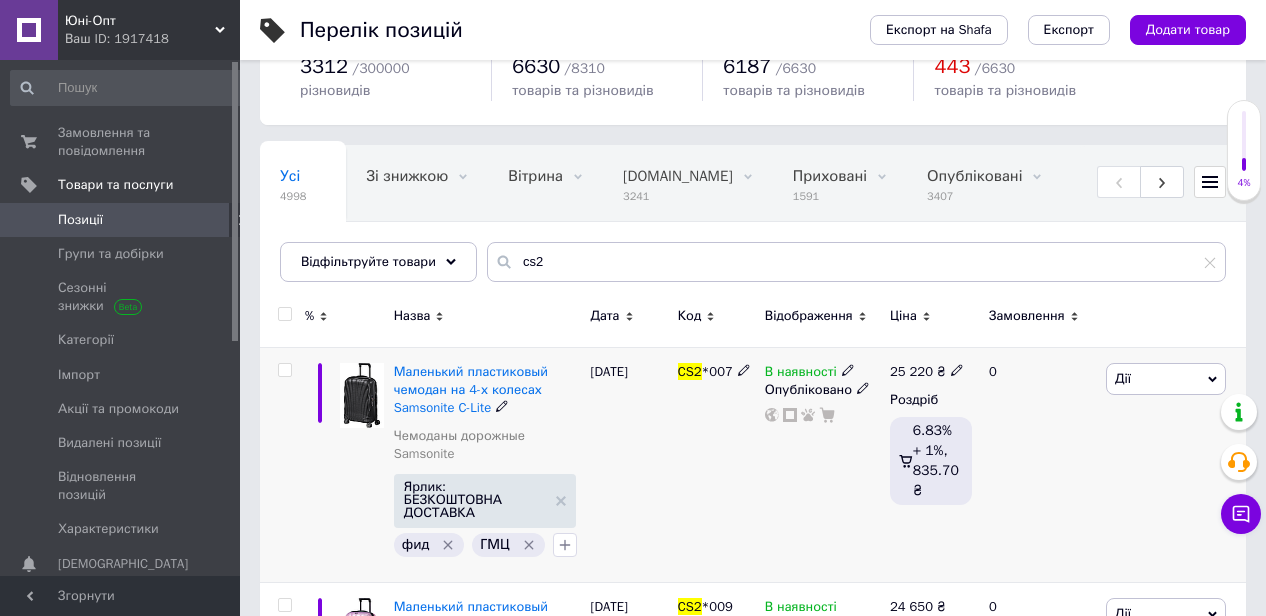 click at bounding box center (362, 396) 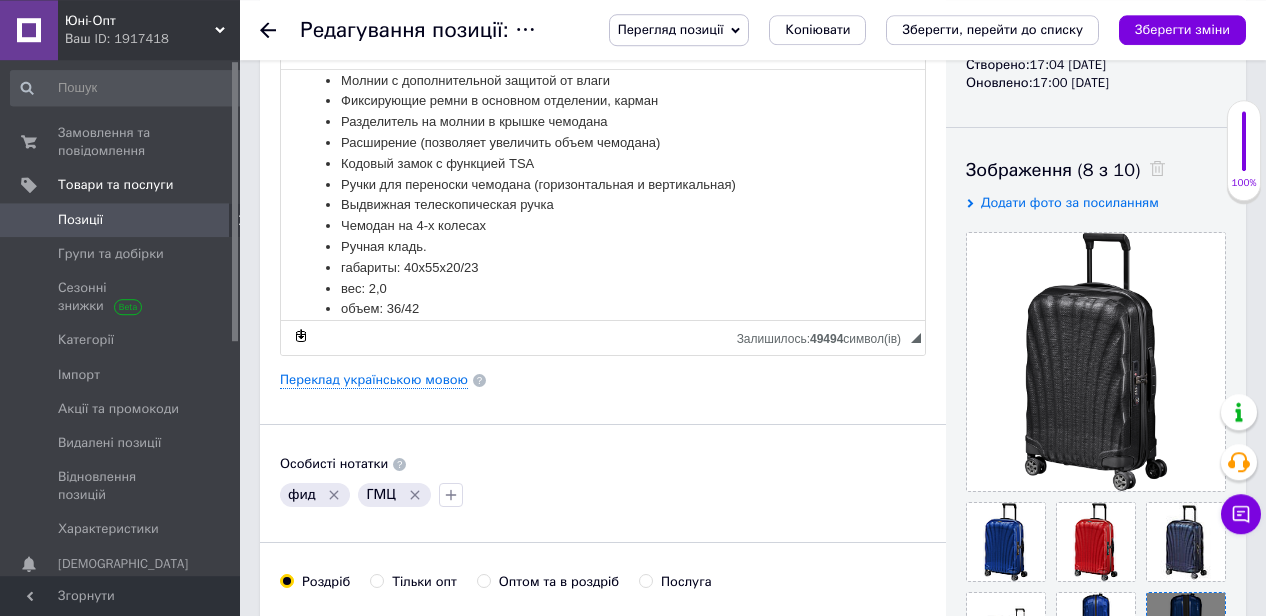 scroll, scrollTop: 416, scrollLeft: 0, axis: vertical 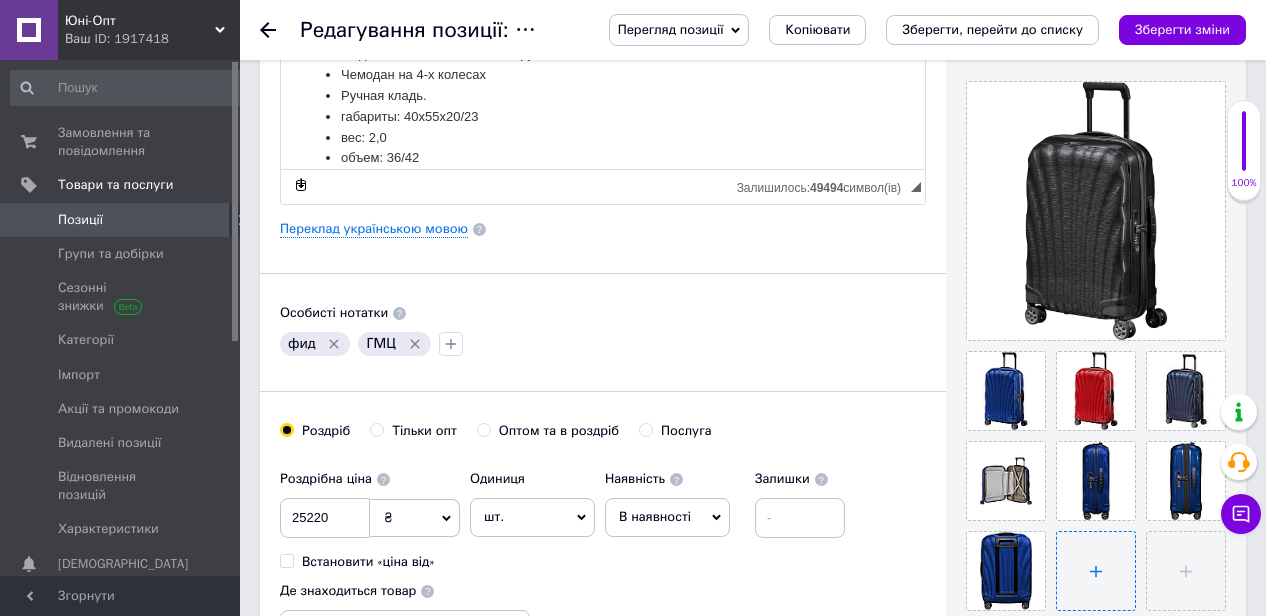 click at bounding box center [1096, 571] 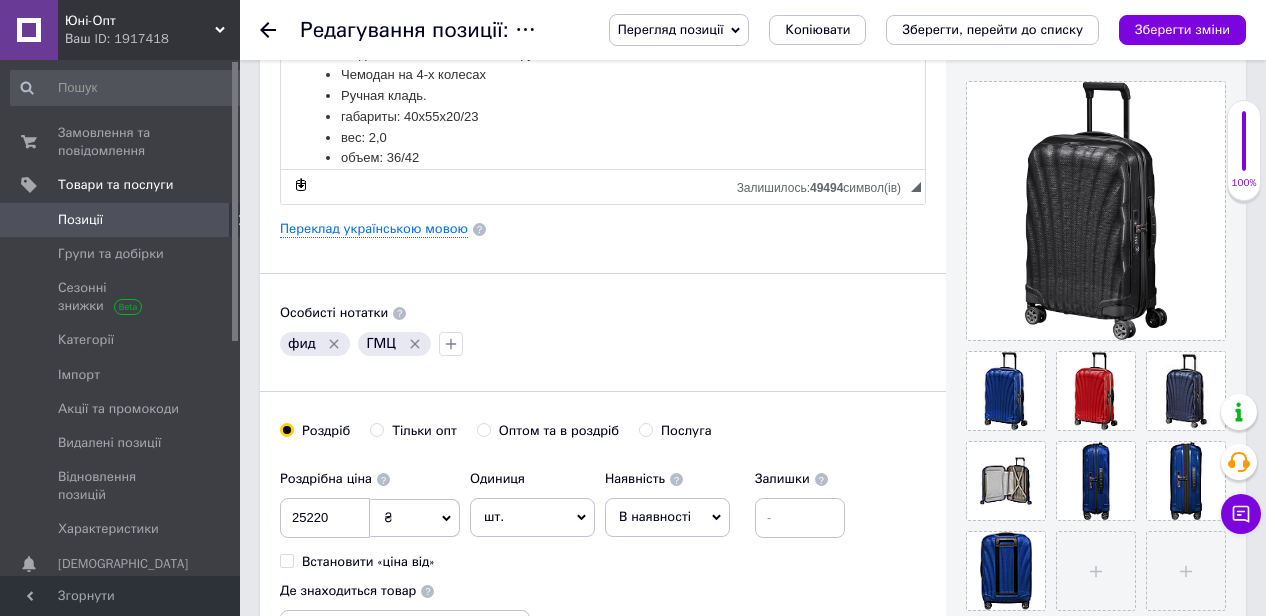 type 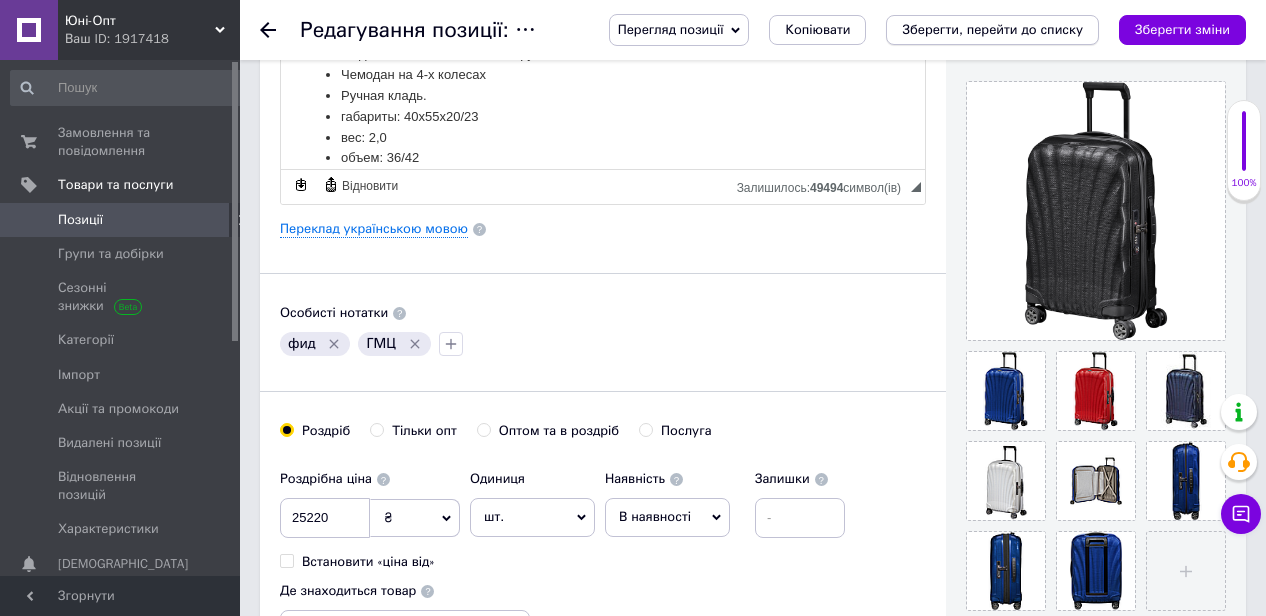 click on "Зберегти, перейти до списку" at bounding box center [992, 29] 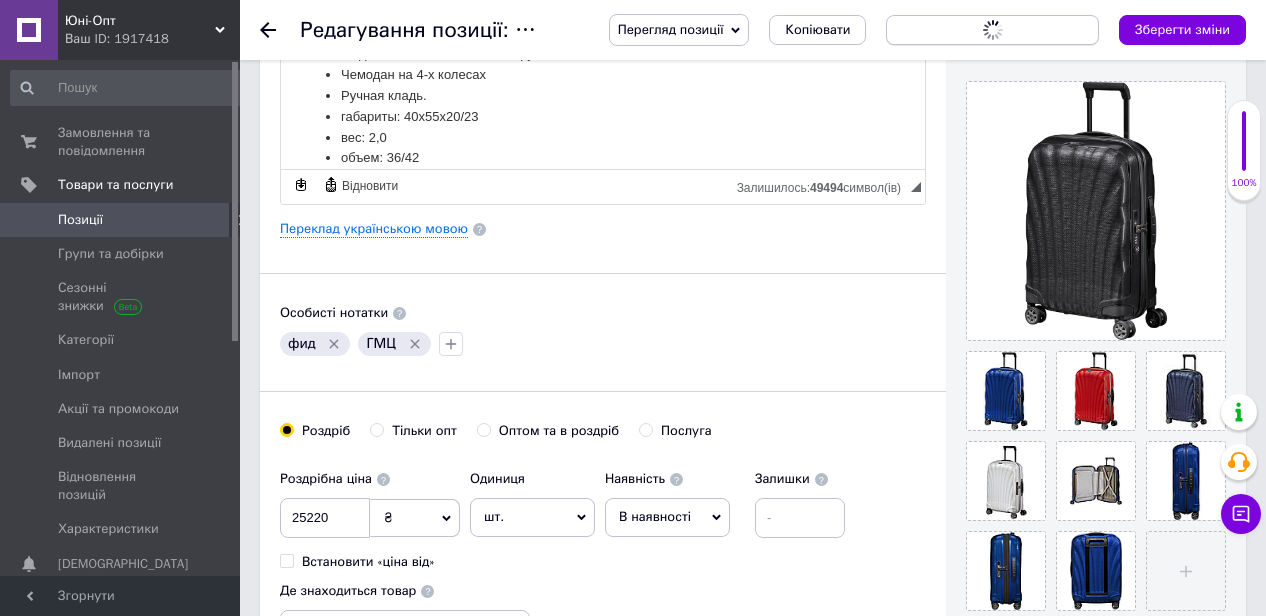 scroll, scrollTop: 0, scrollLeft: 0, axis: both 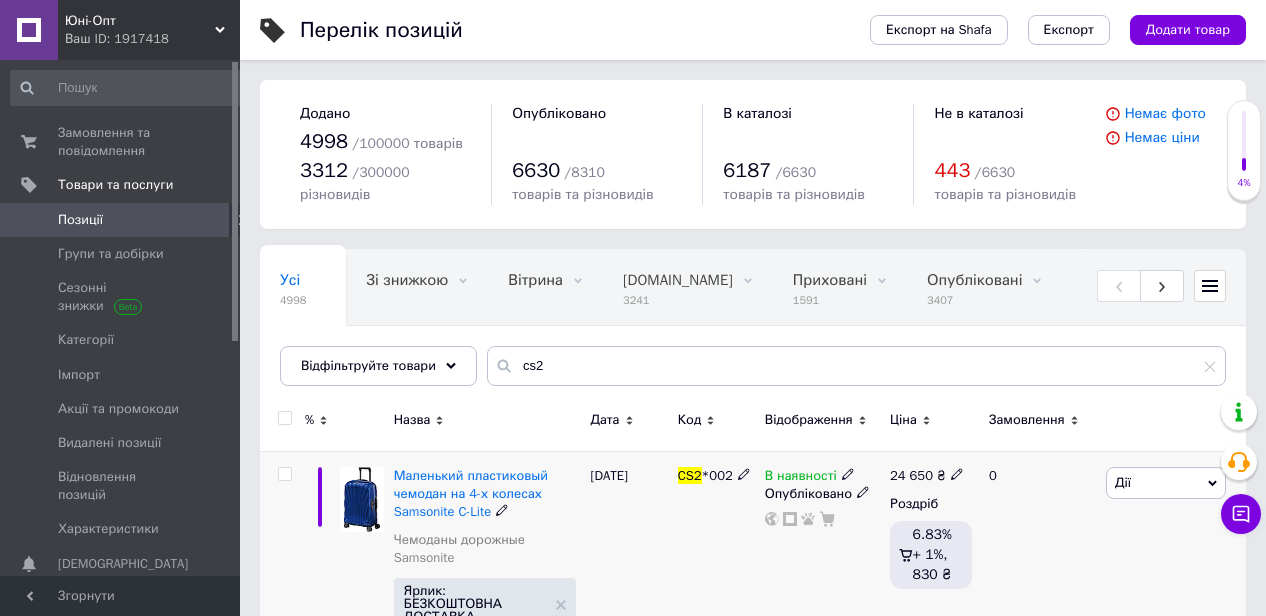 click at bounding box center (362, 500) 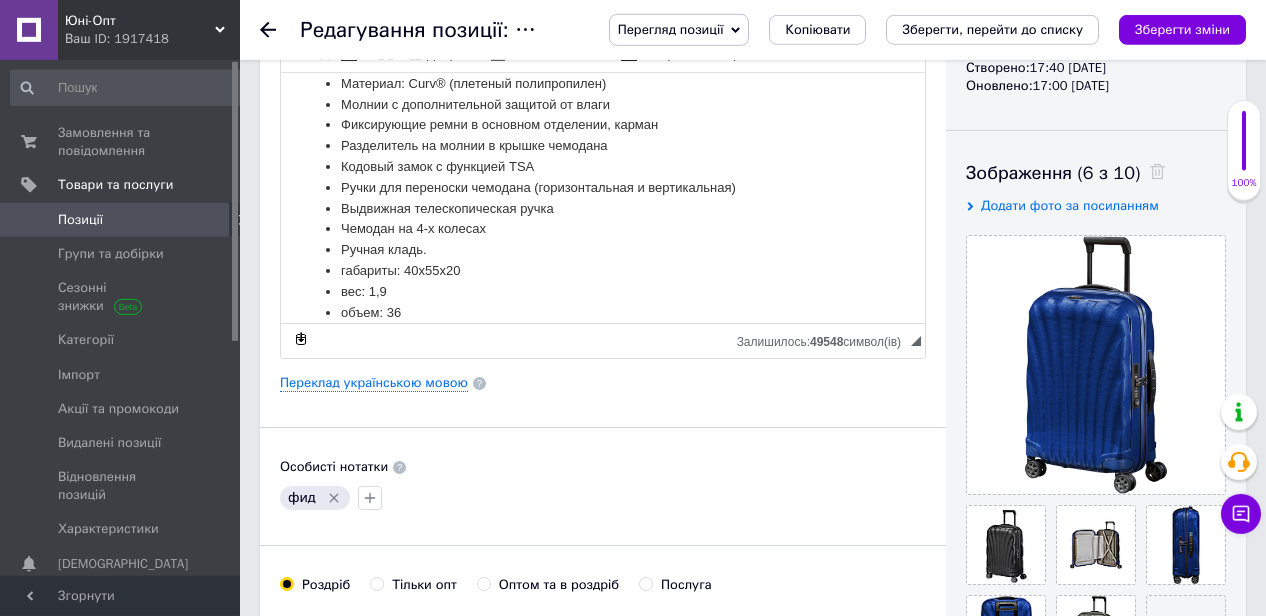 scroll, scrollTop: 312, scrollLeft: 0, axis: vertical 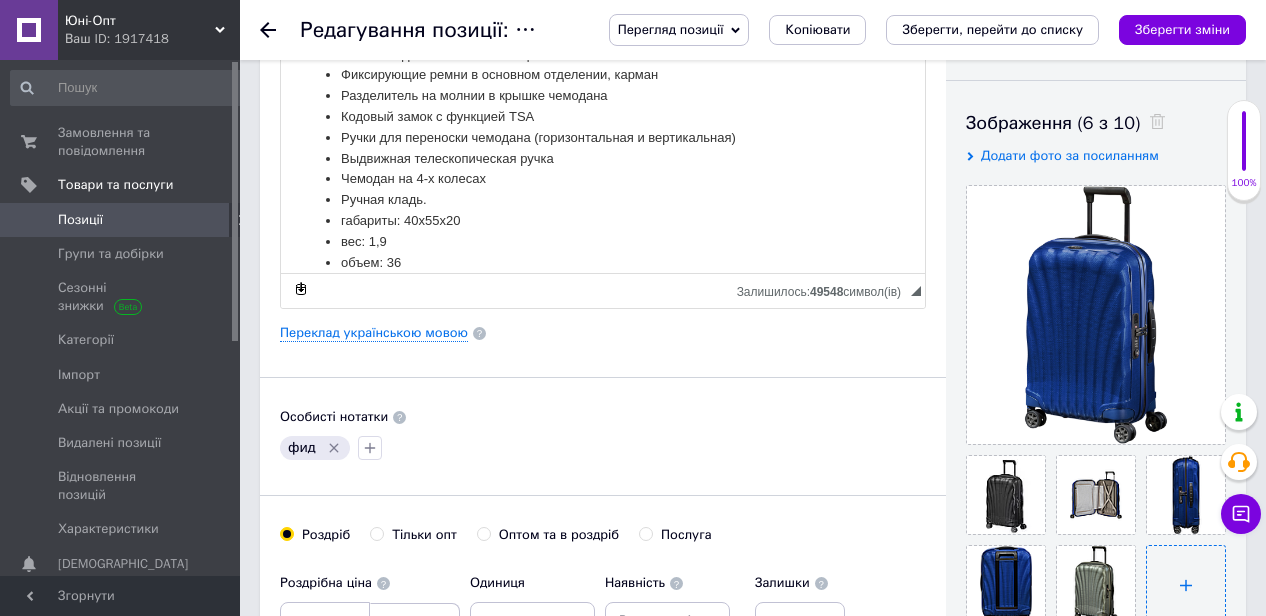 click at bounding box center (1186, 585) 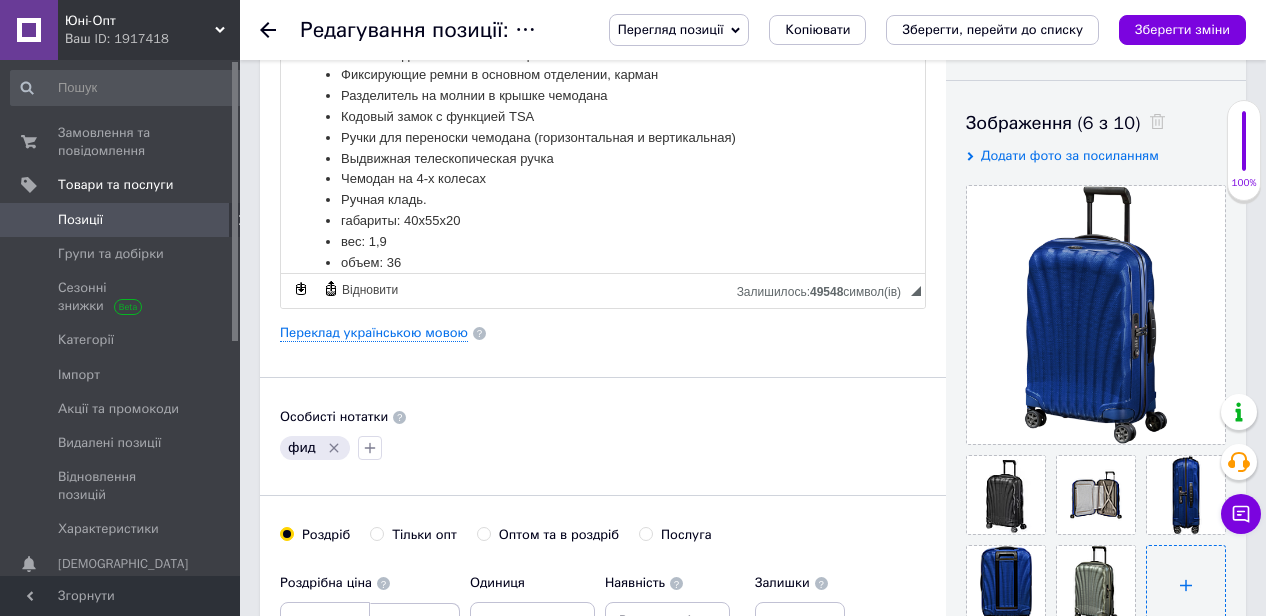 type on "C:\fakepath\cs2 031 007 1.jpg" 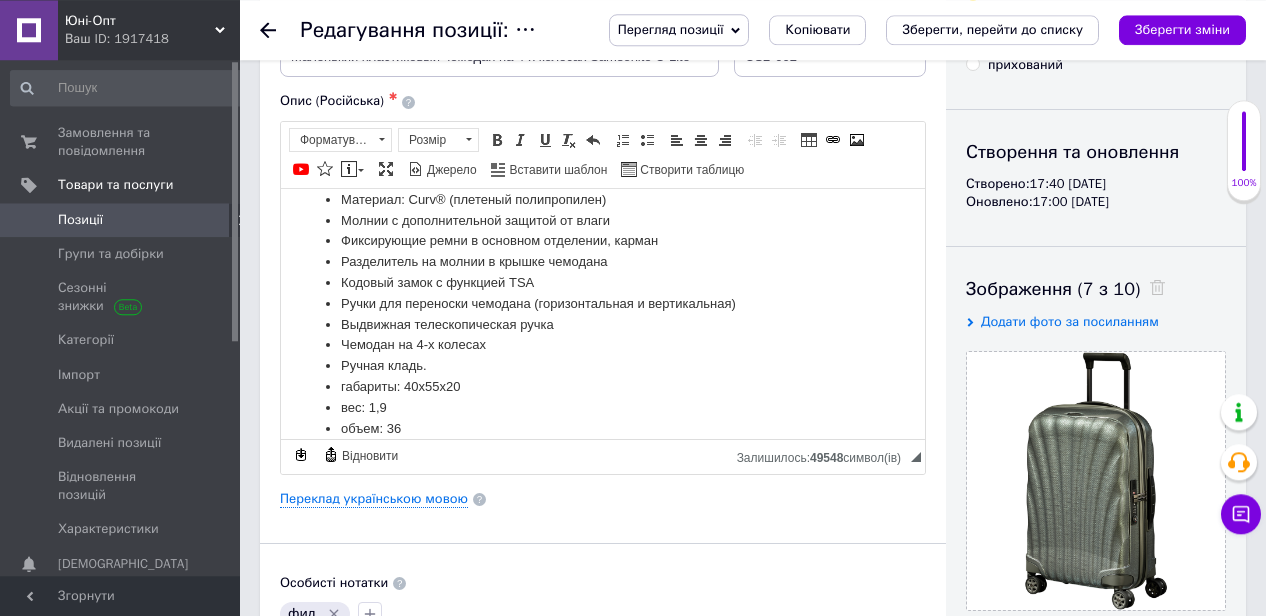 scroll, scrollTop: 104, scrollLeft: 0, axis: vertical 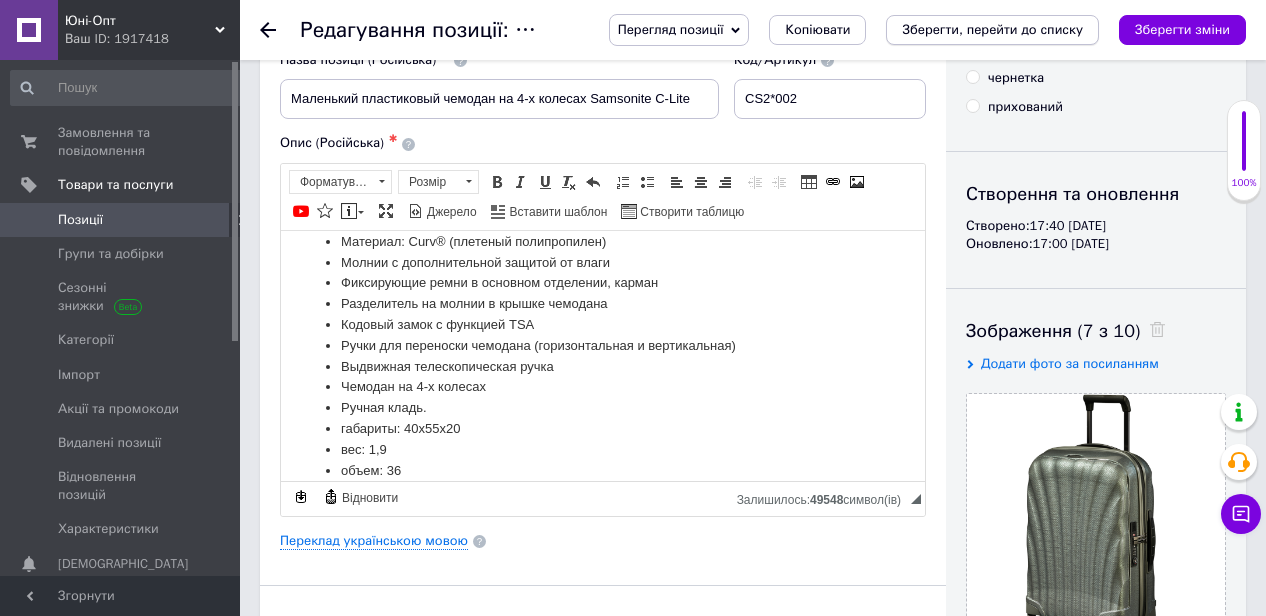 click on "Зберегти, перейти до списку" at bounding box center (992, 29) 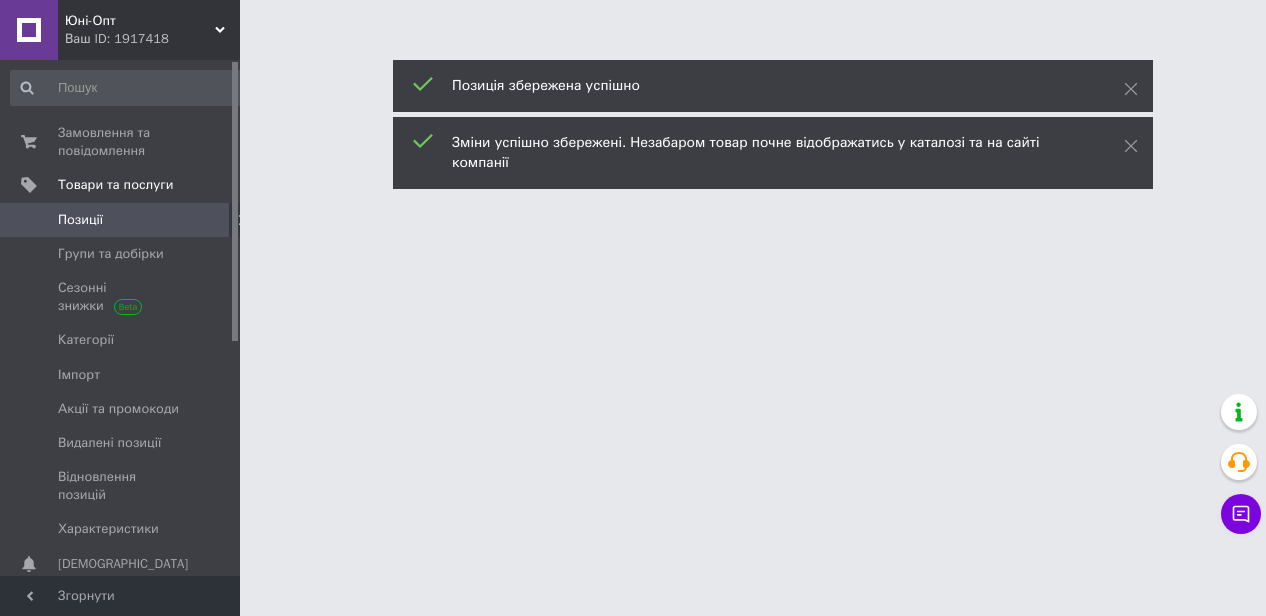scroll, scrollTop: 0, scrollLeft: 0, axis: both 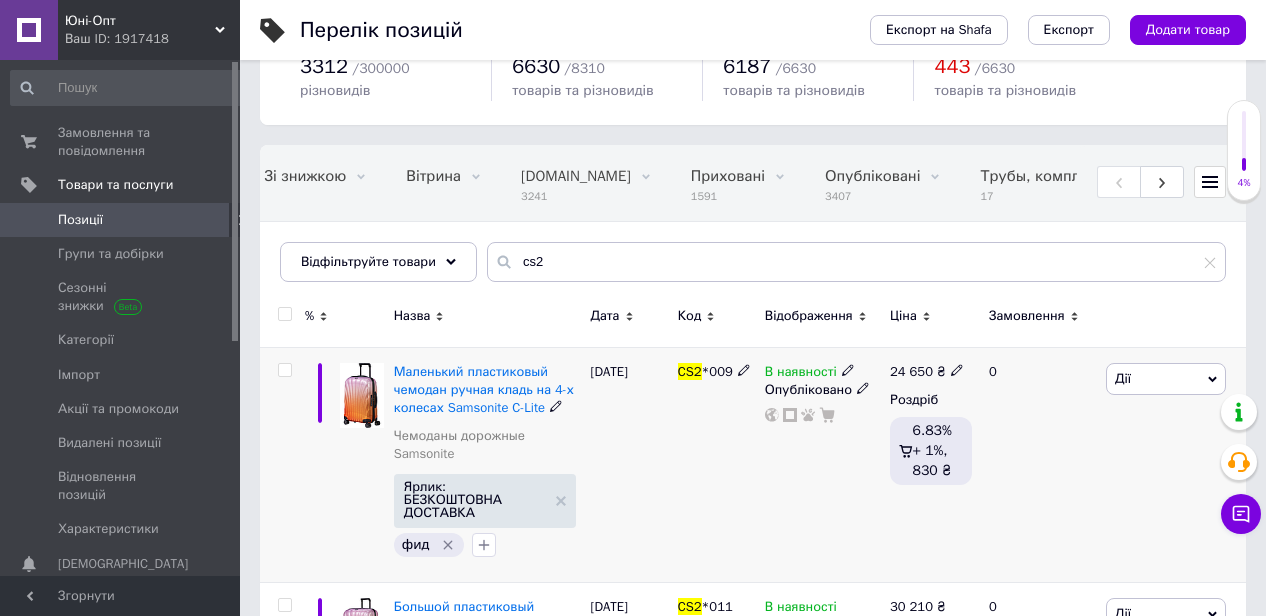 click at bounding box center (362, 396) 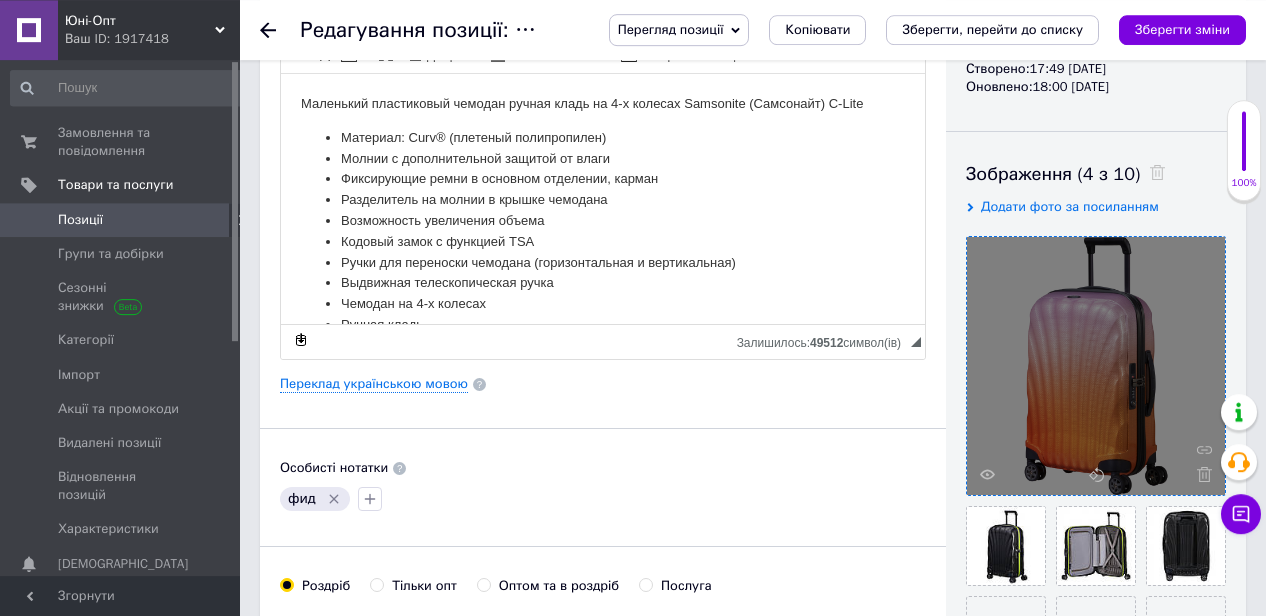 scroll, scrollTop: 312, scrollLeft: 0, axis: vertical 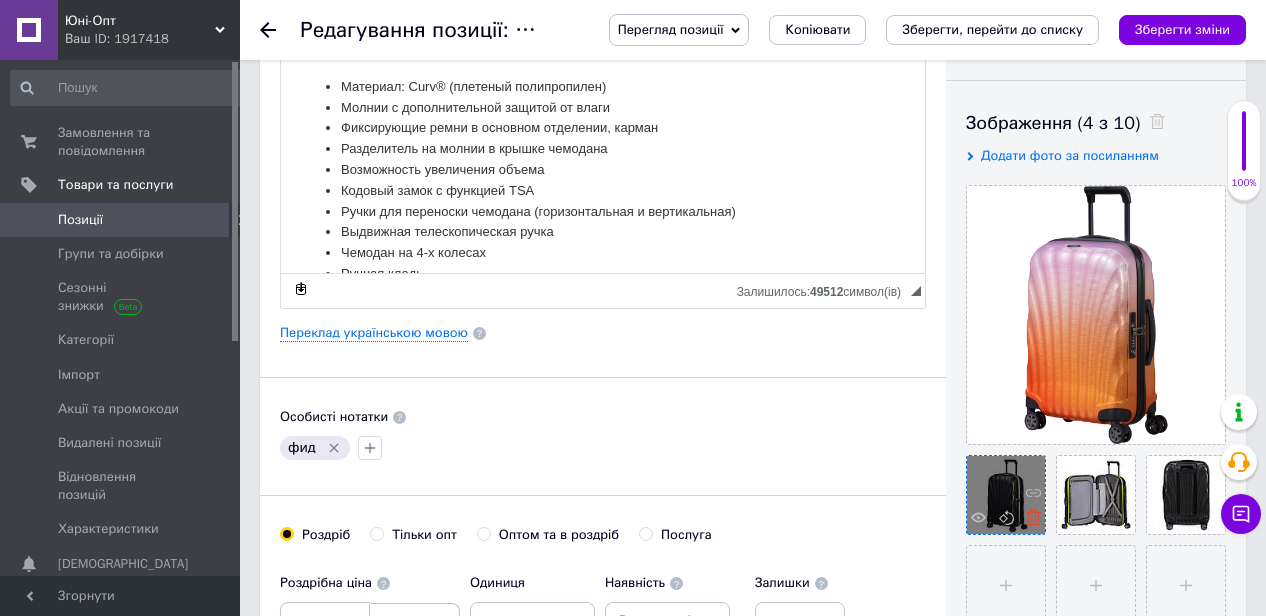 click 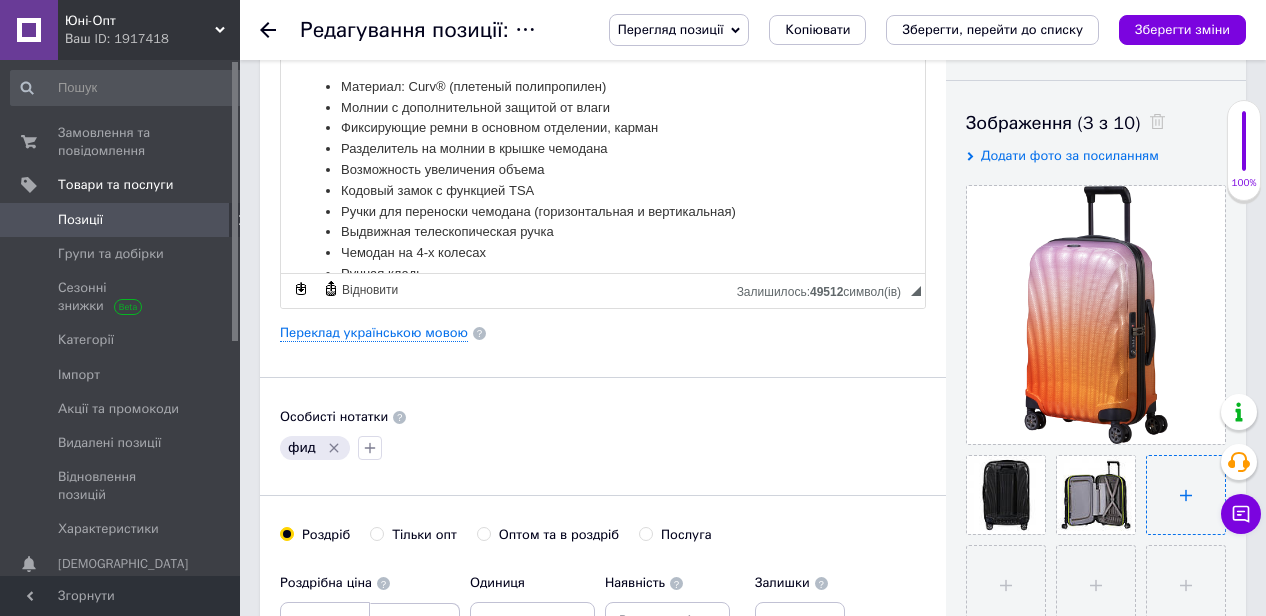 click at bounding box center [1186, 495] 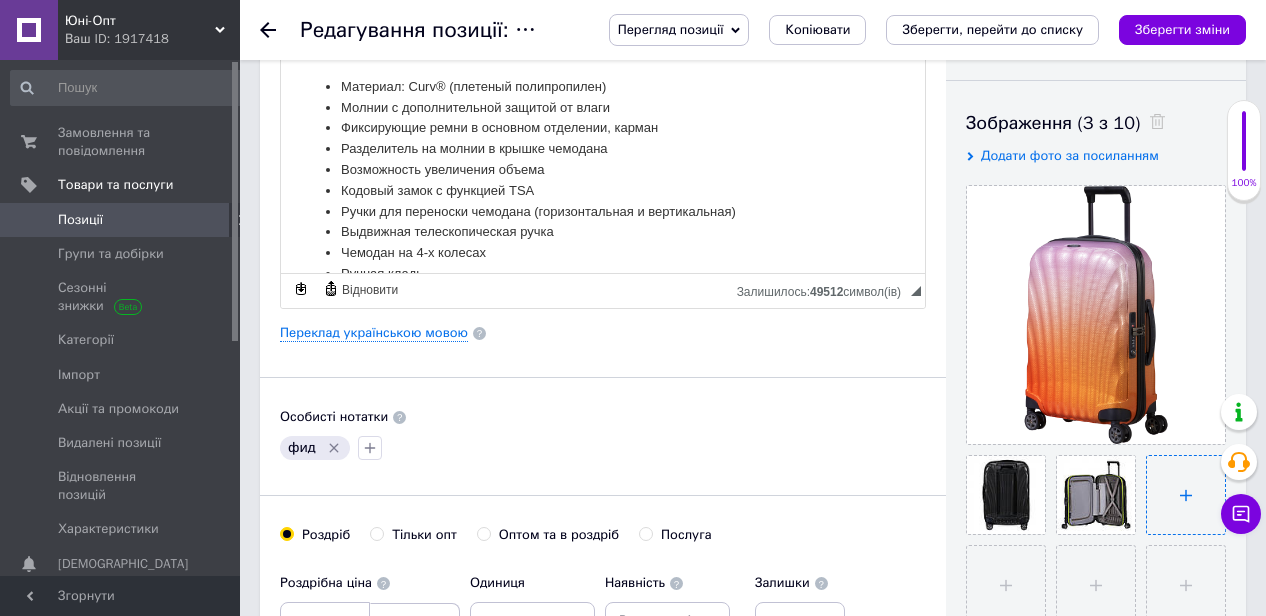 type on "C:\fakepath\52 09.png" 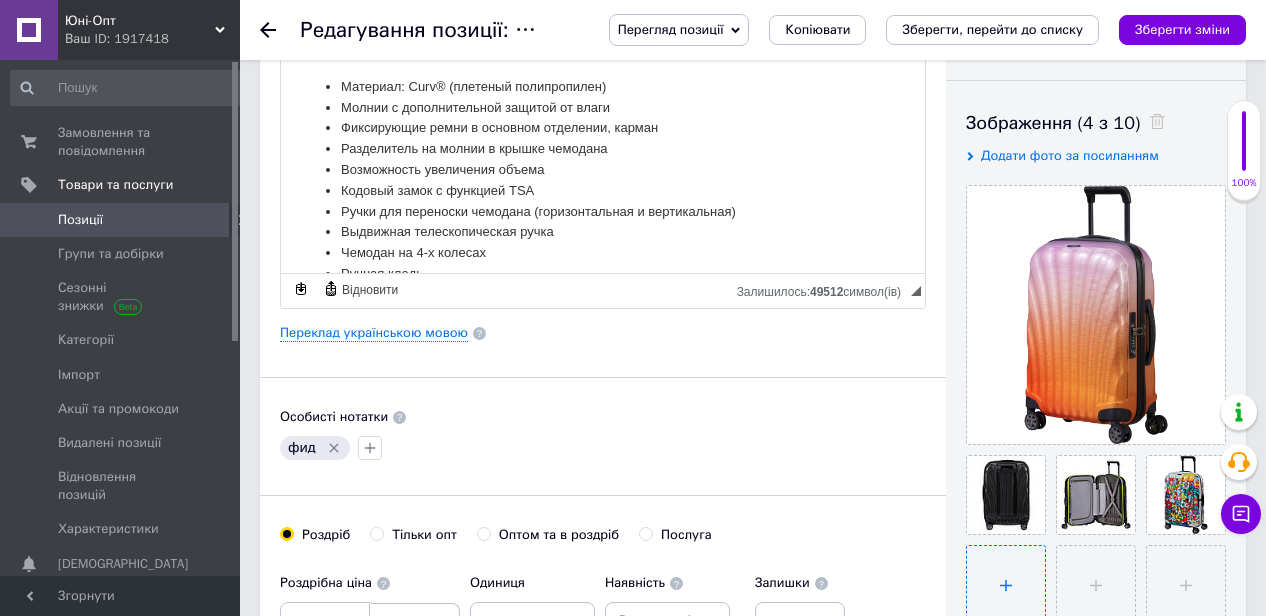click at bounding box center (1006, 585) 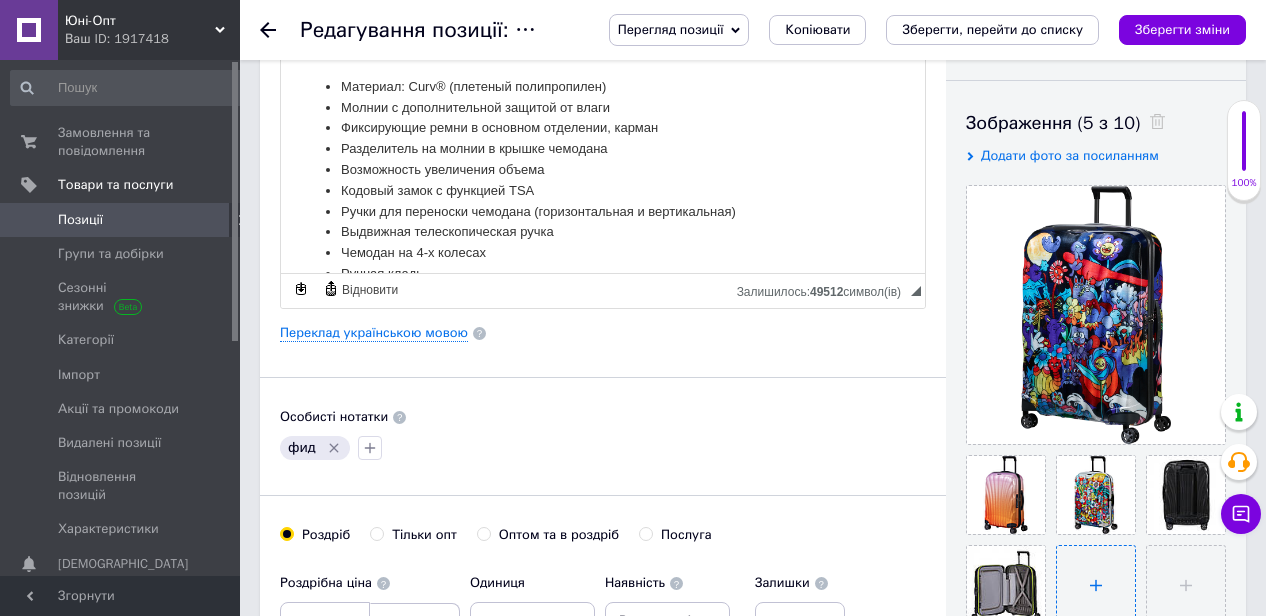 click at bounding box center [1096, 585] 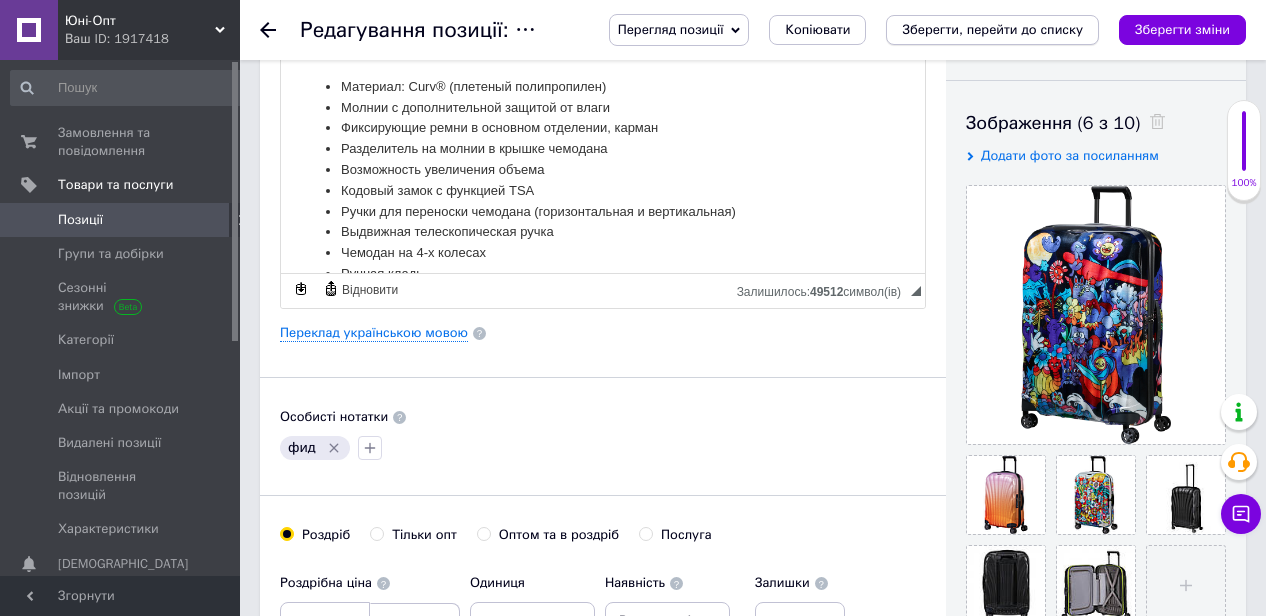 click on "Зберегти, перейти до списку" at bounding box center [992, 29] 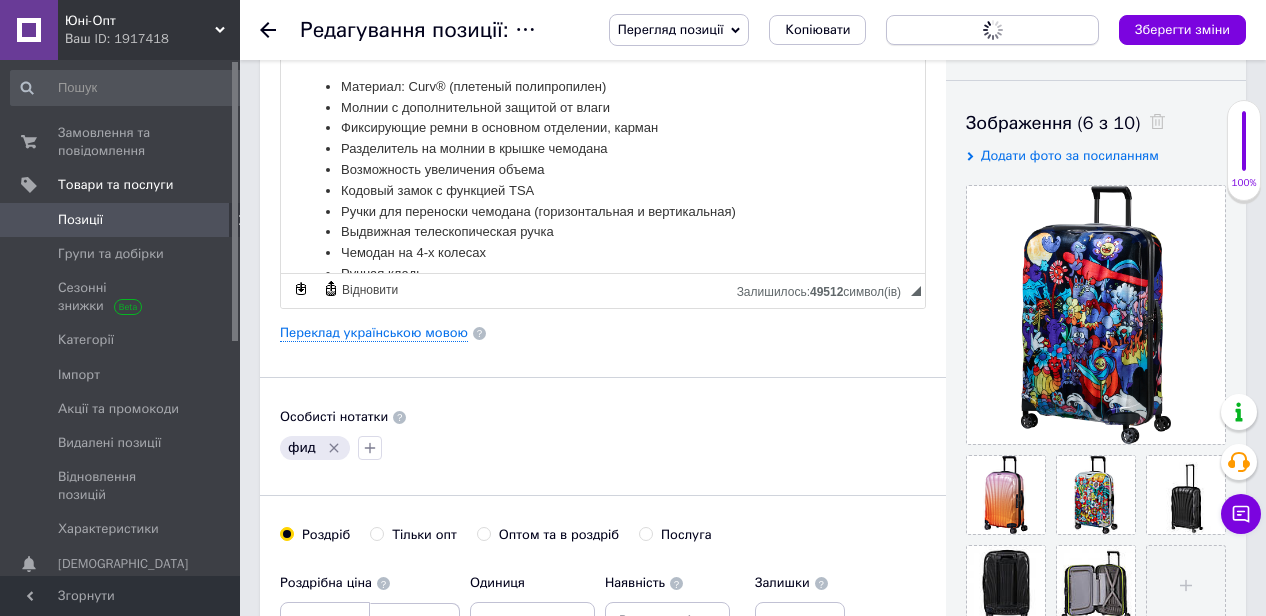 scroll, scrollTop: 0, scrollLeft: 0, axis: both 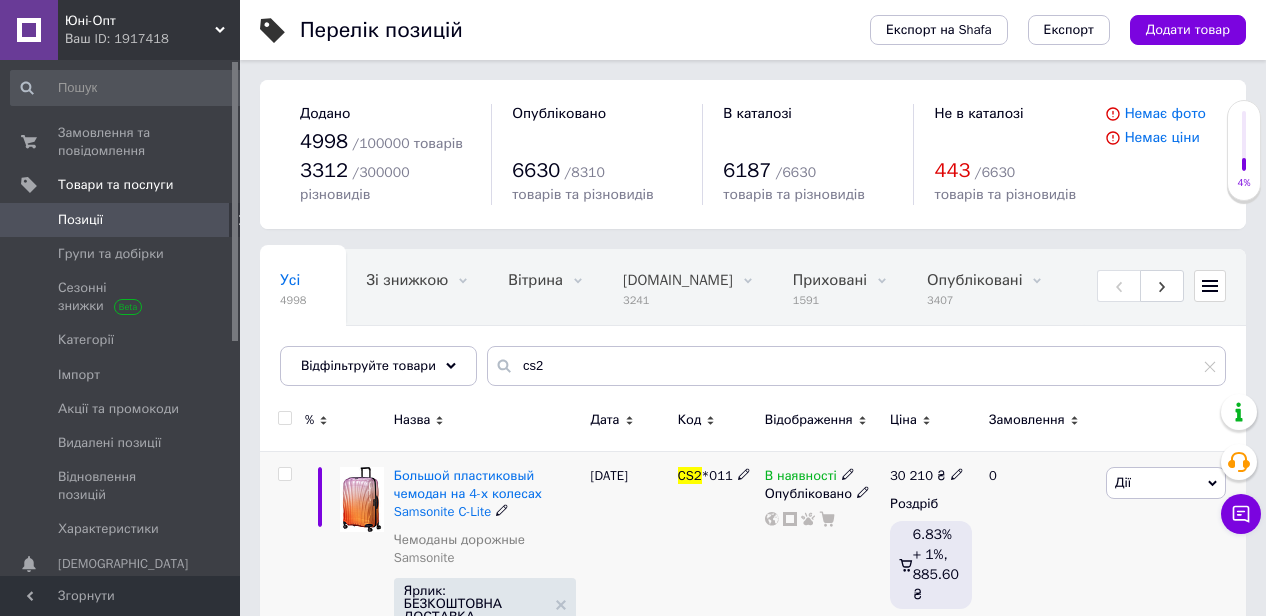 click at bounding box center (362, 500) 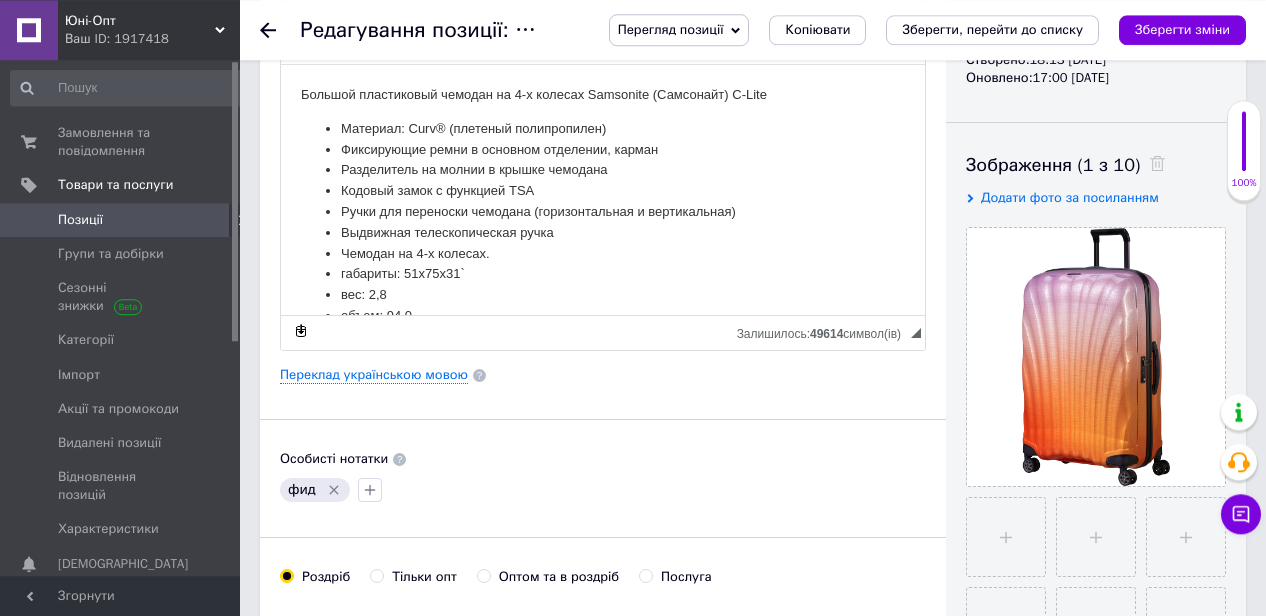 scroll, scrollTop: 312, scrollLeft: 0, axis: vertical 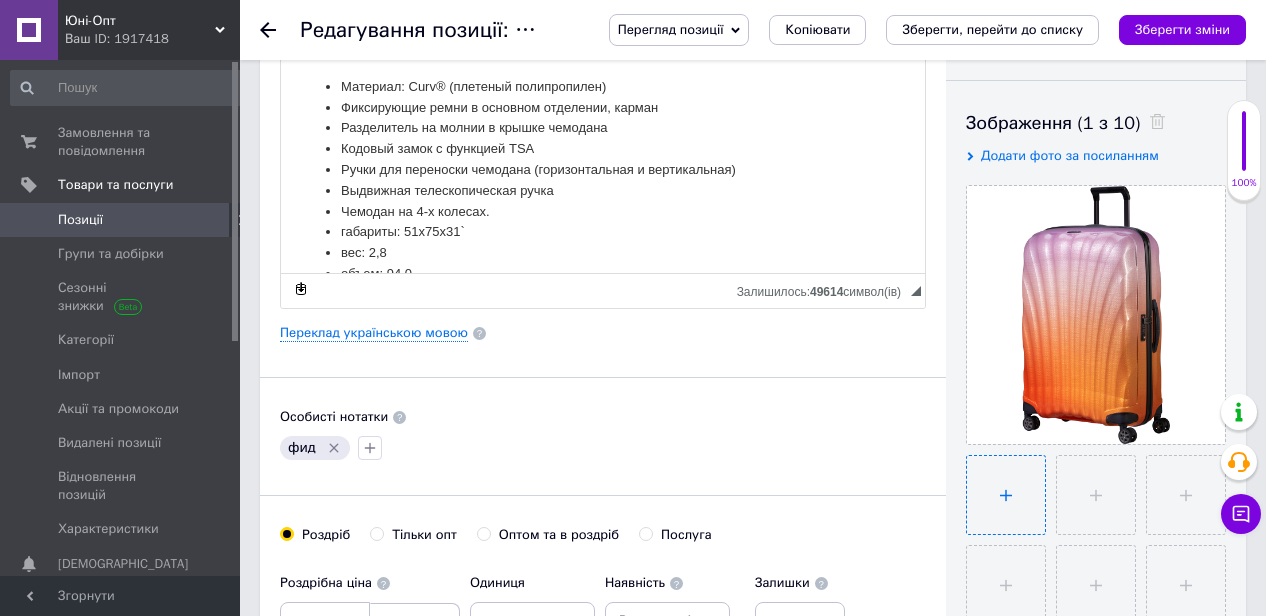 click at bounding box center [1006, 495] 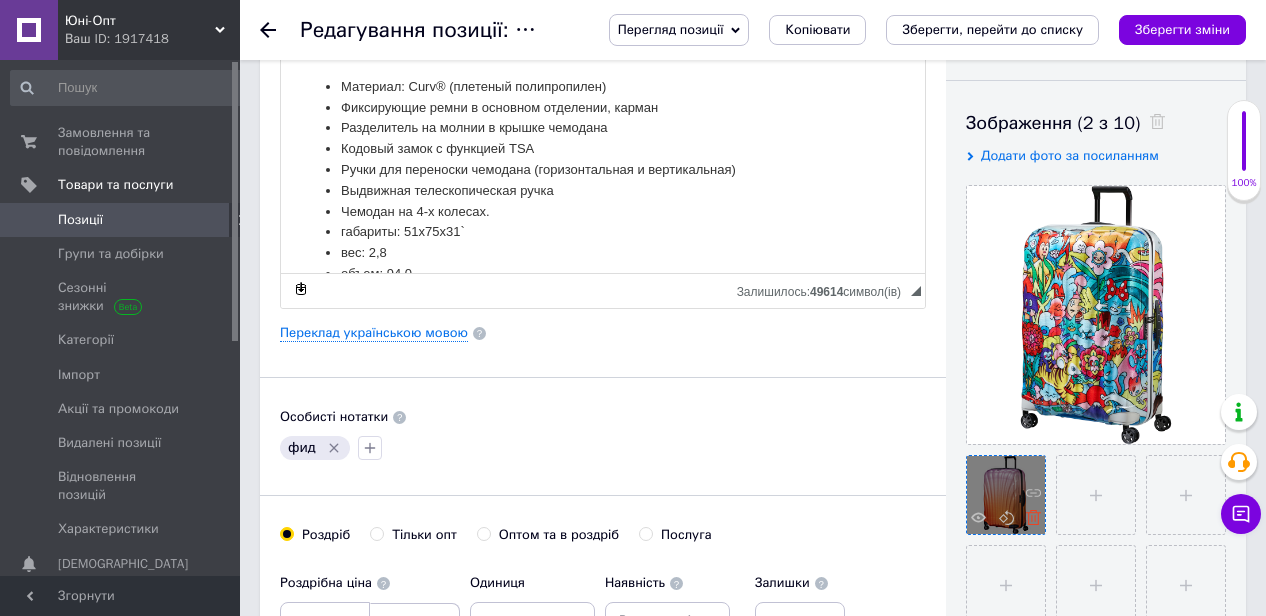 click 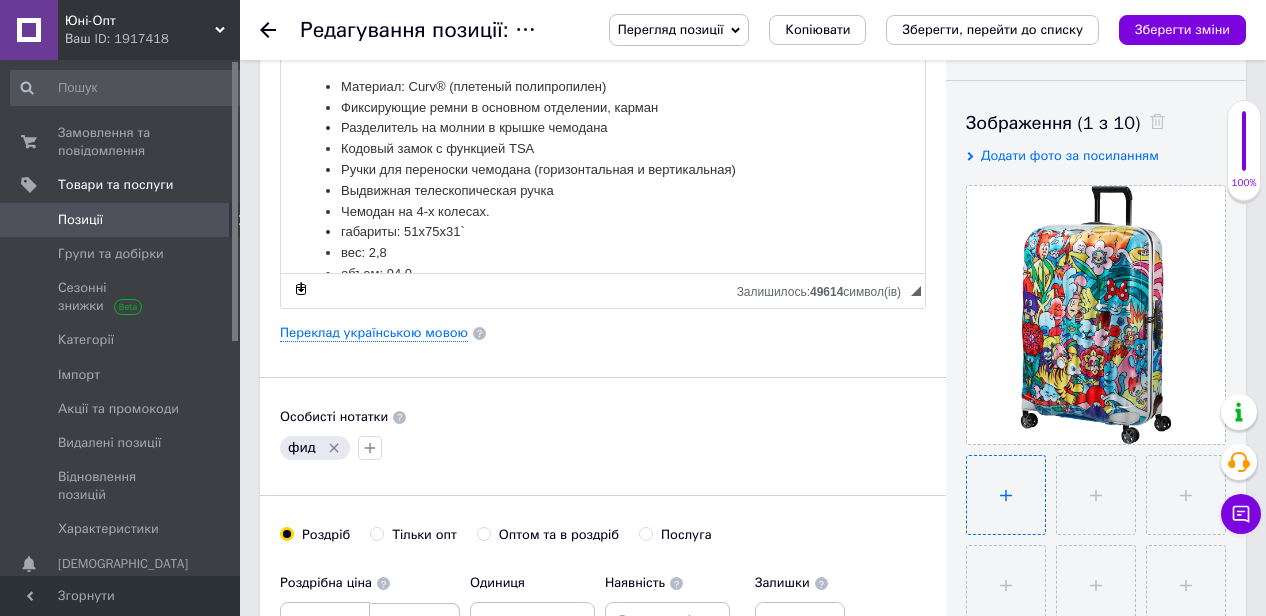 click at bounding box center (1006, 495) 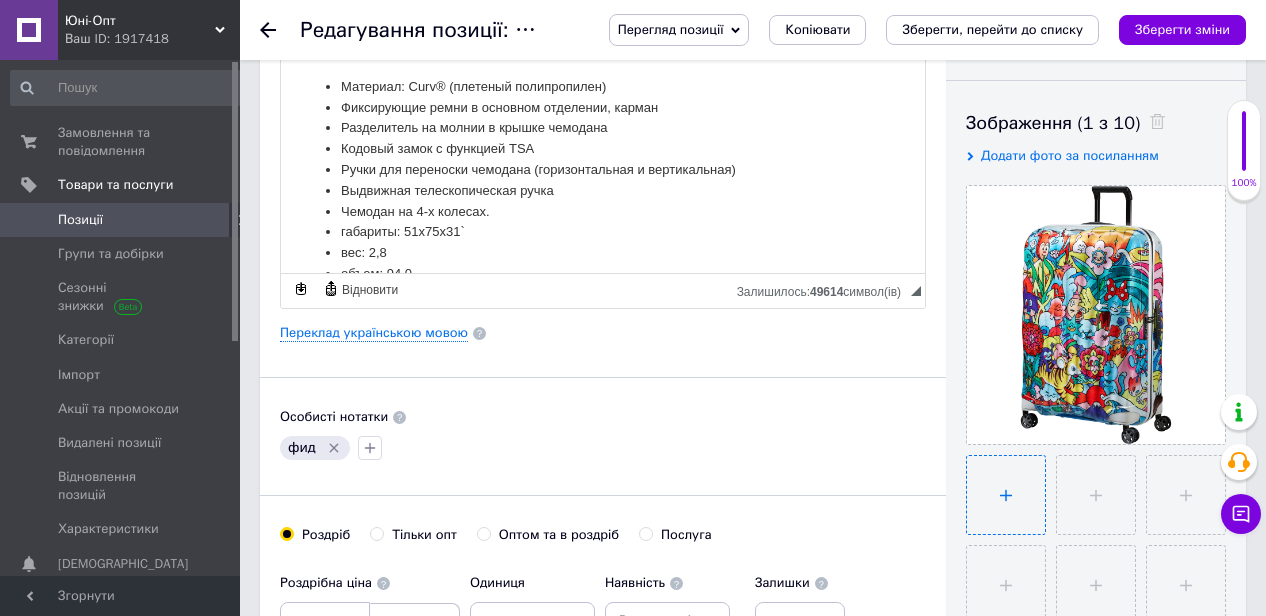 type on "C:\fakepath\07 010.jpg" 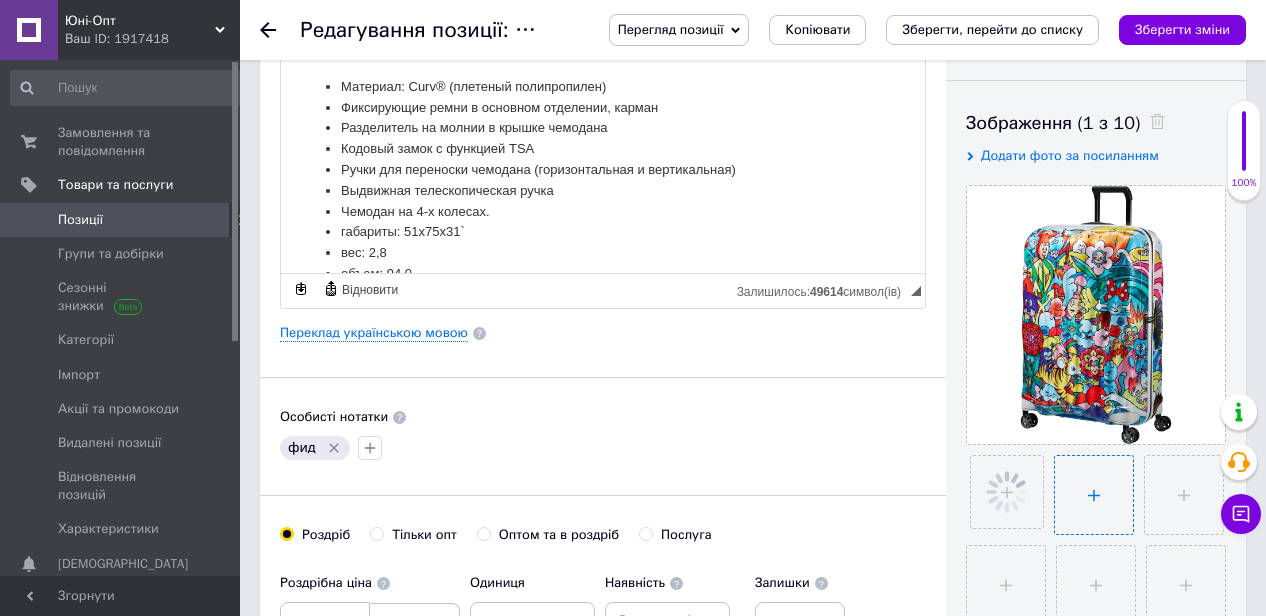 type 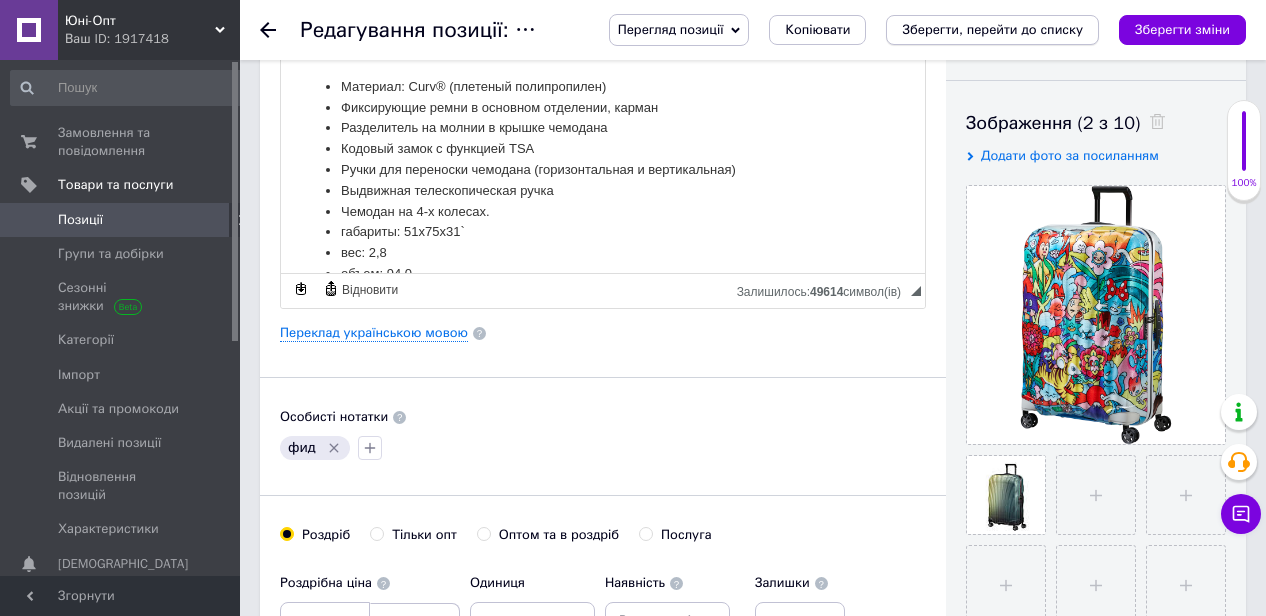click on "Зберегти, перейти до списку" at bounding box center (992, 29) 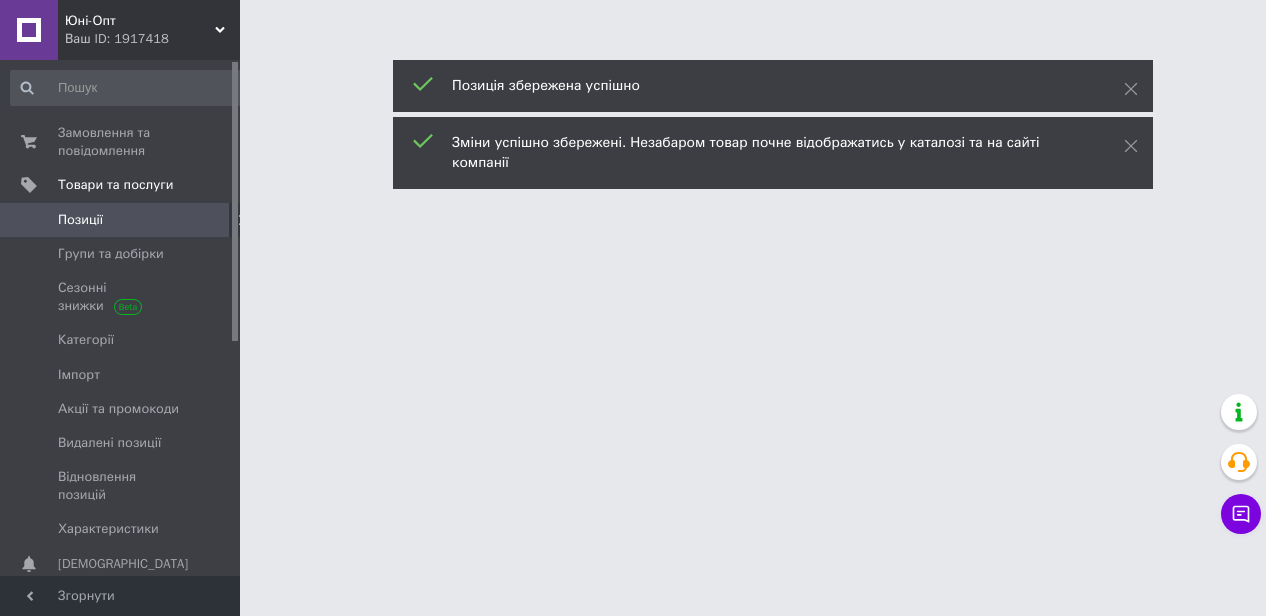 scroll, scrollTop: 0, scrollLeft: 0, axis: both 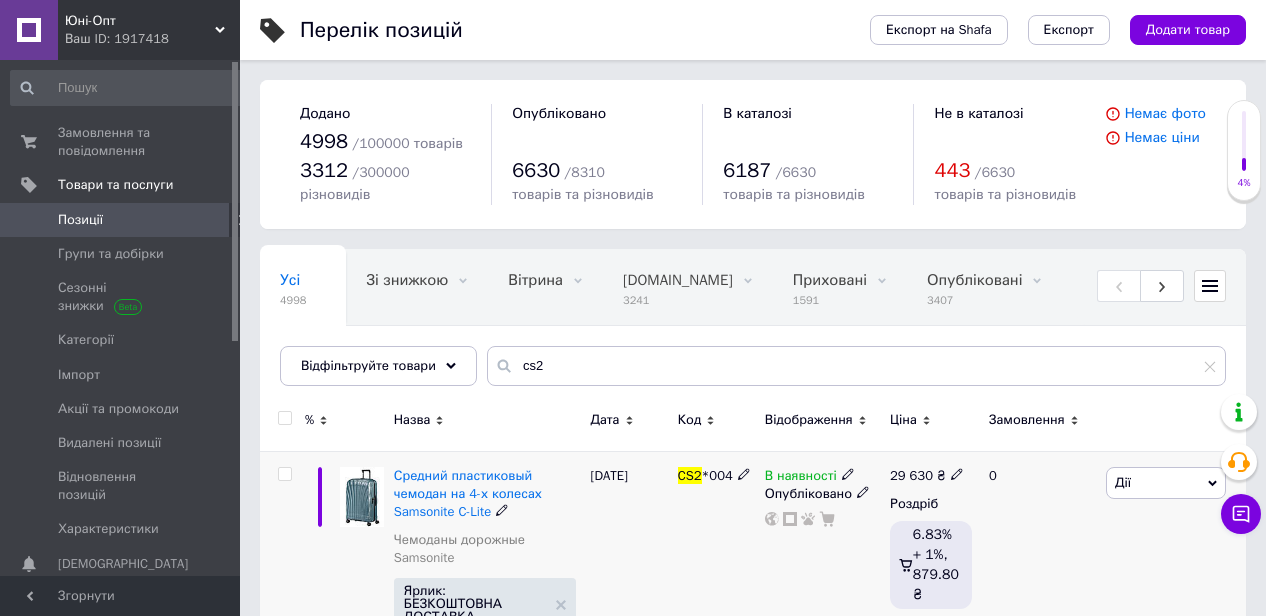 click at bounding box center (362, 497) 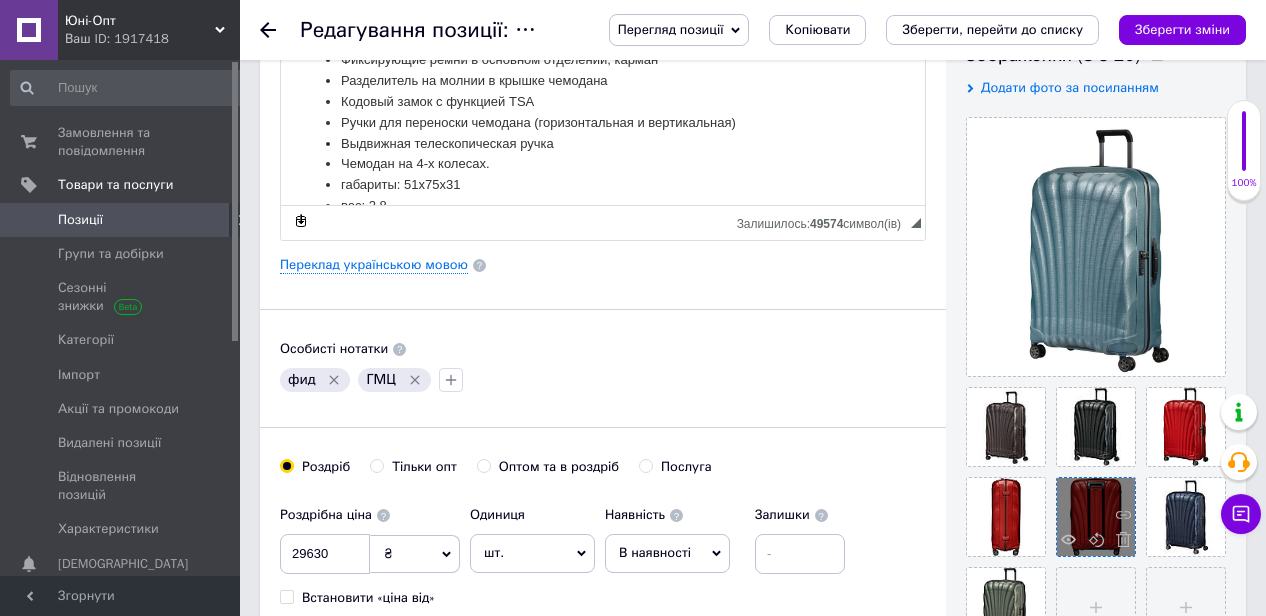 scroll, scrollTop: 416, scrollLeft: 0, axis: vertical 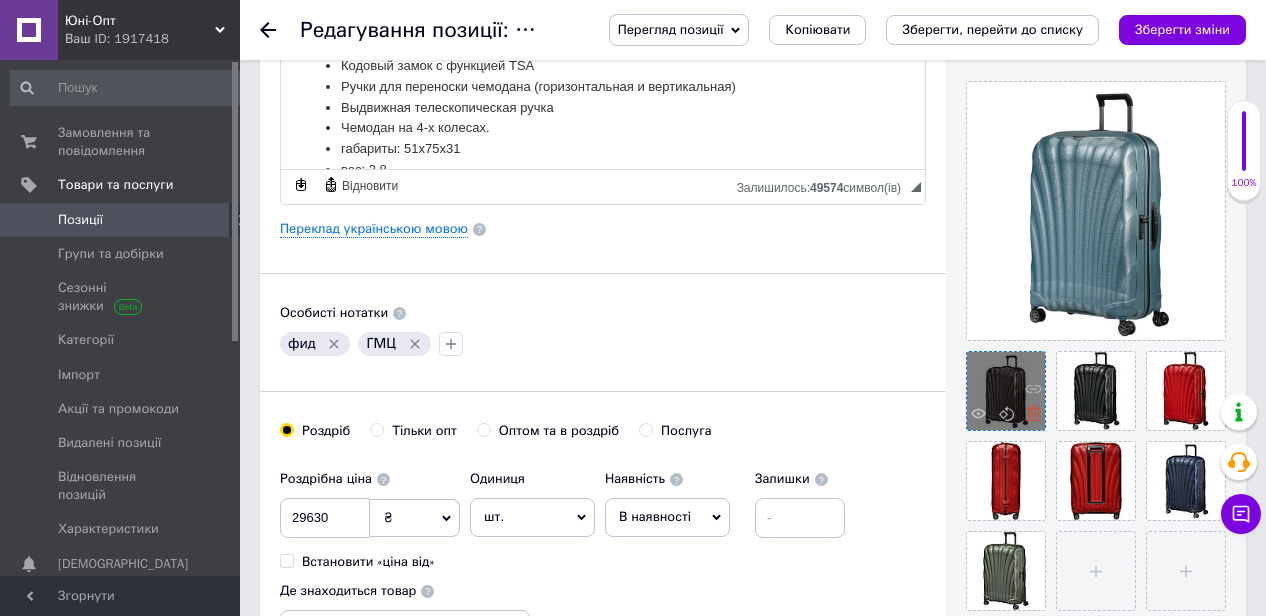 click 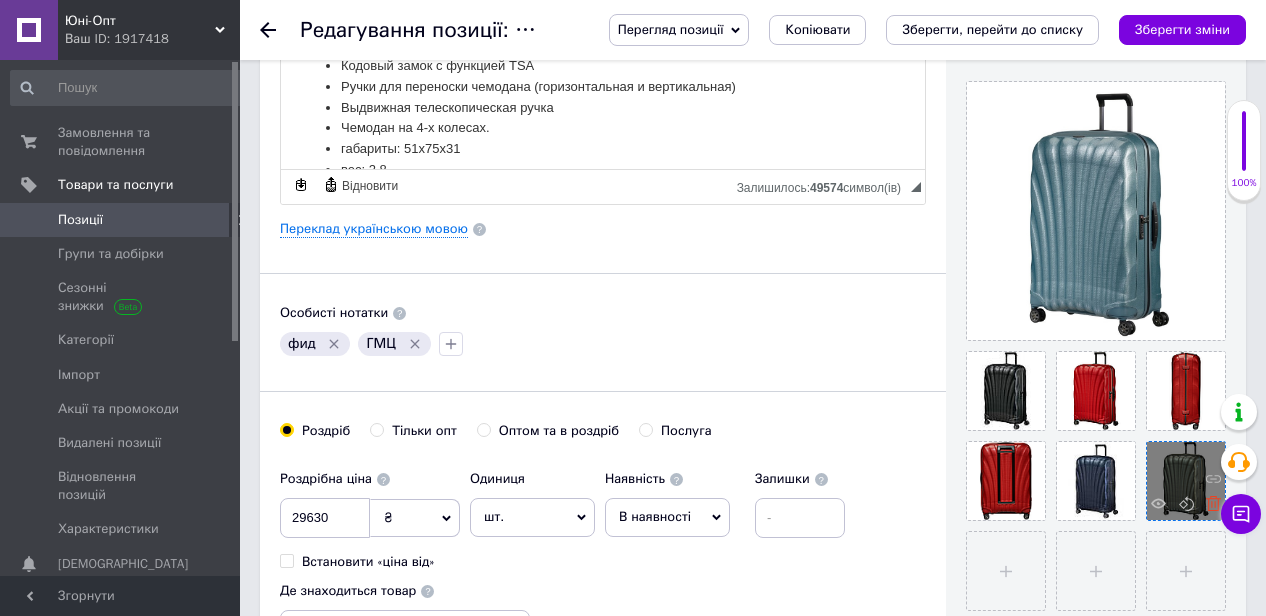 click 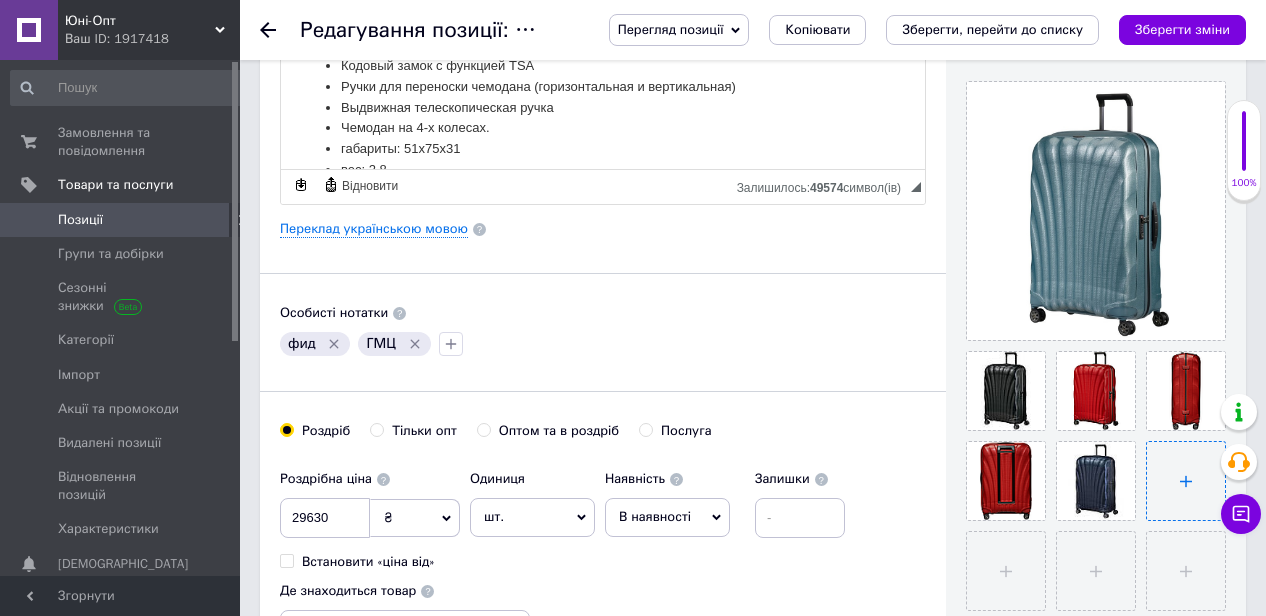click at bounding box center (1186, 481) 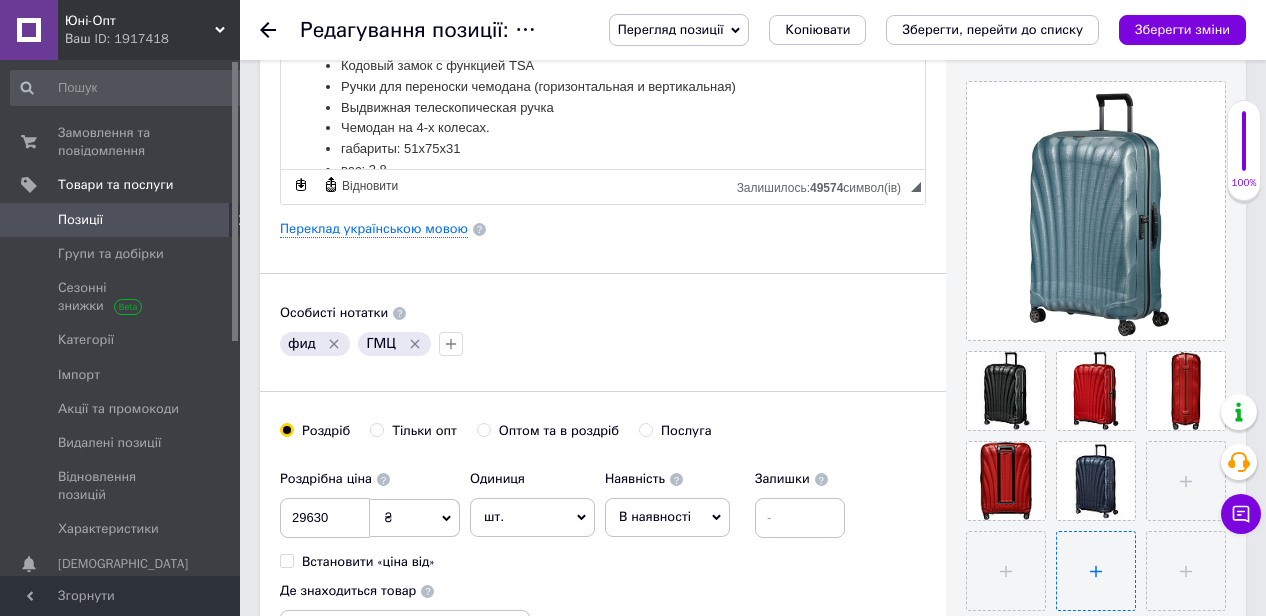 type on "C:\fakepath\cs2 035 007.png" 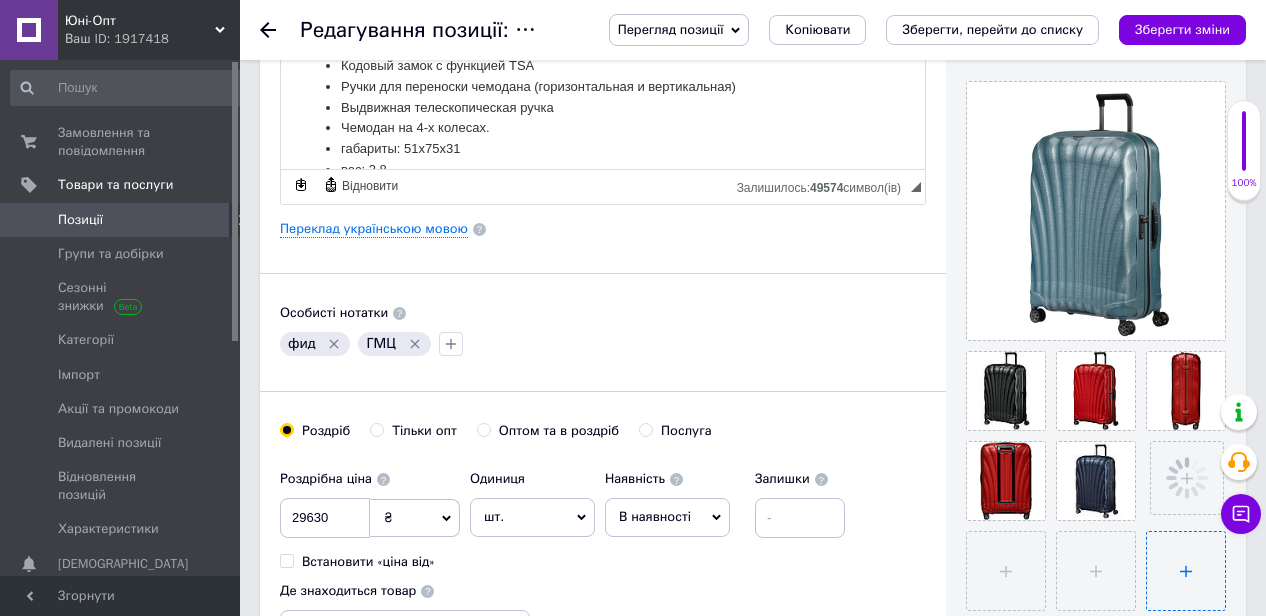 type 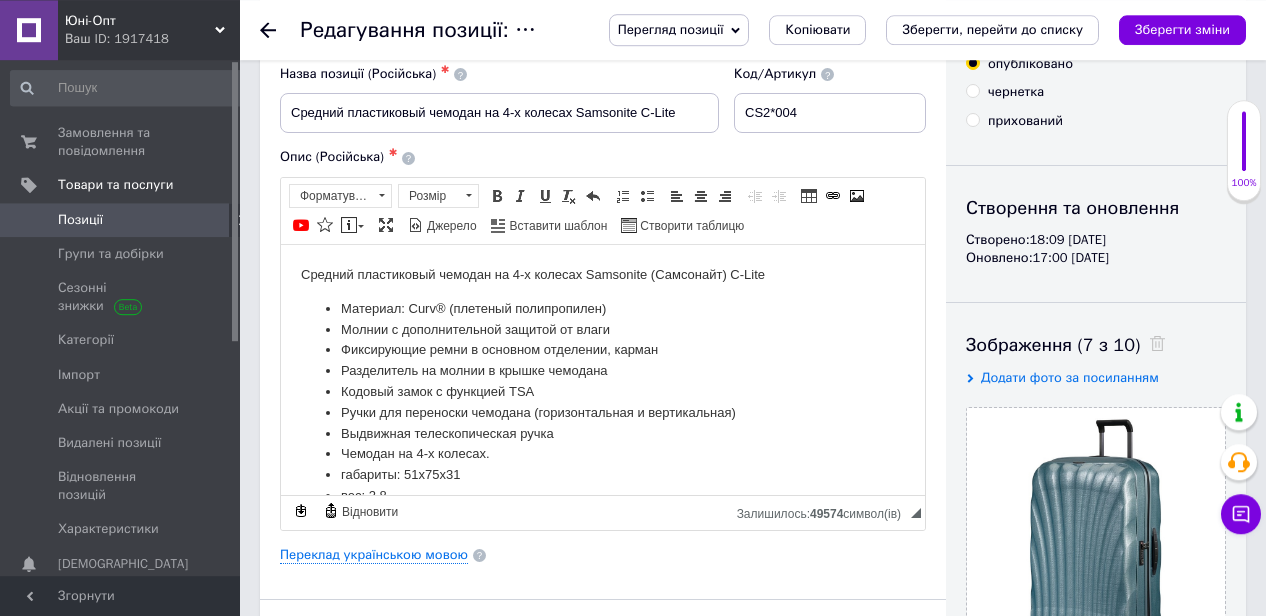 scroll, scrollTop: 0, scrollLeft: 0, axis: both 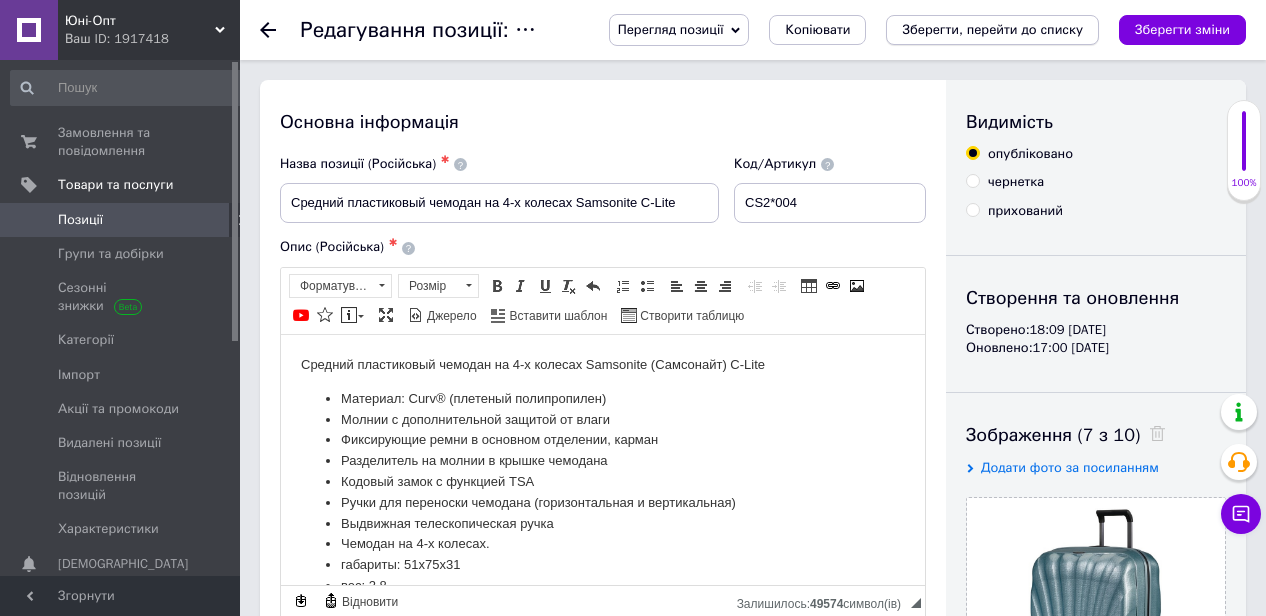 click on "Зберегти, перейти до списку" at bounding box center (992, 29) 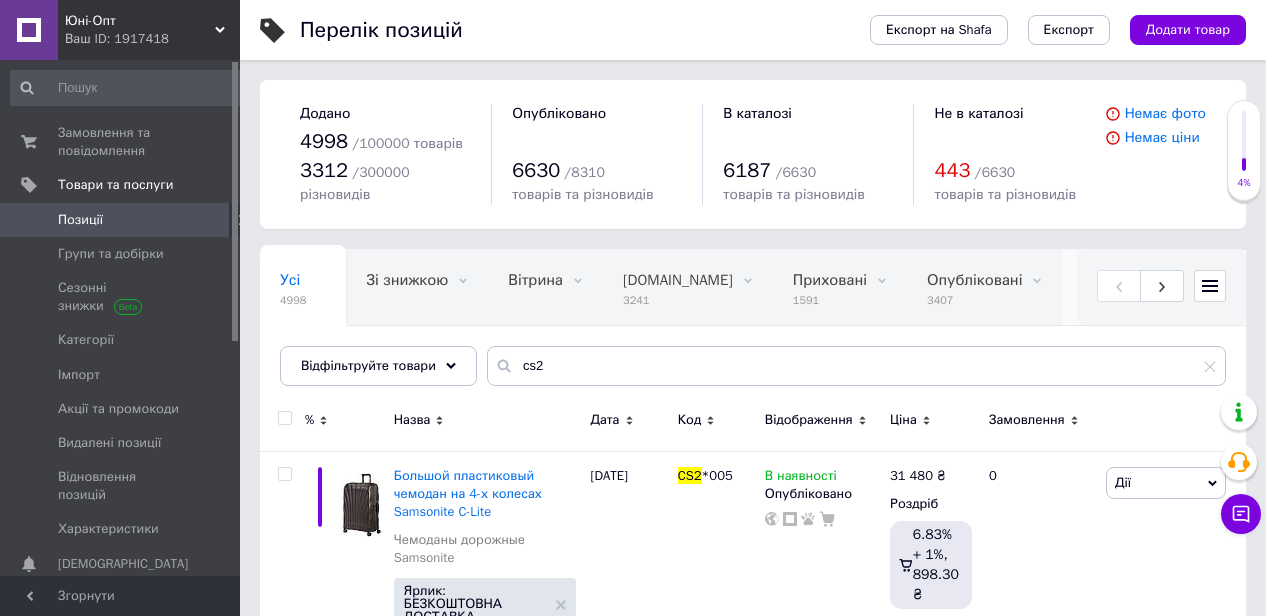 scroll, scrollTop: 0, scrollLeft: 102, axis: horizontal 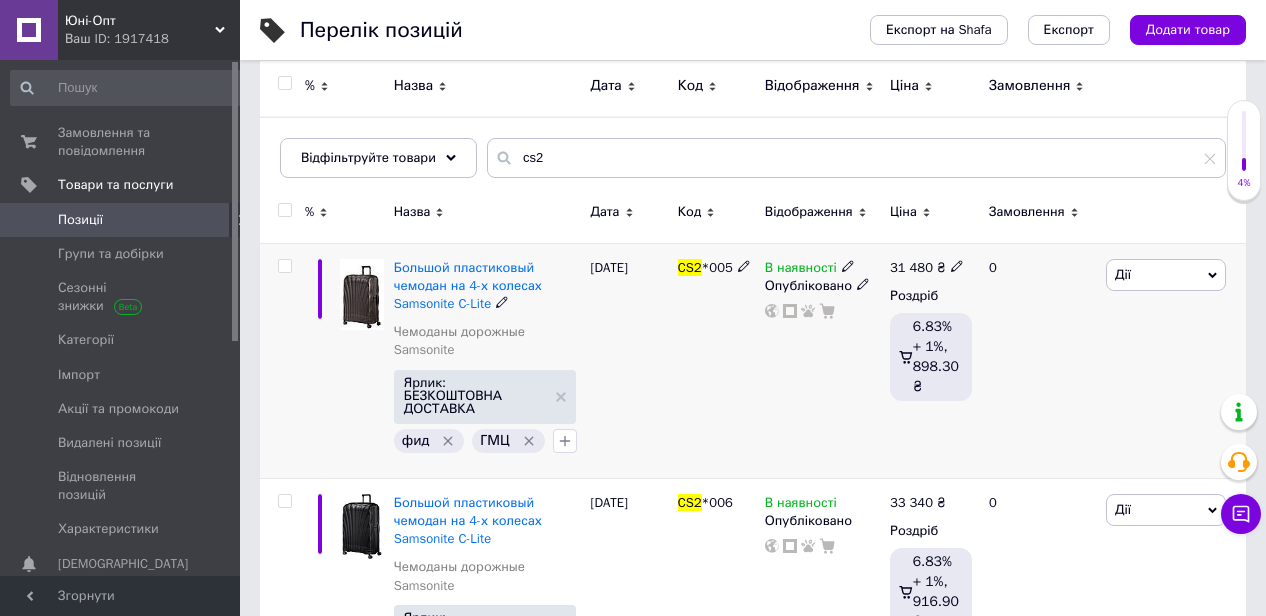 click at bounding box center (362, 294) 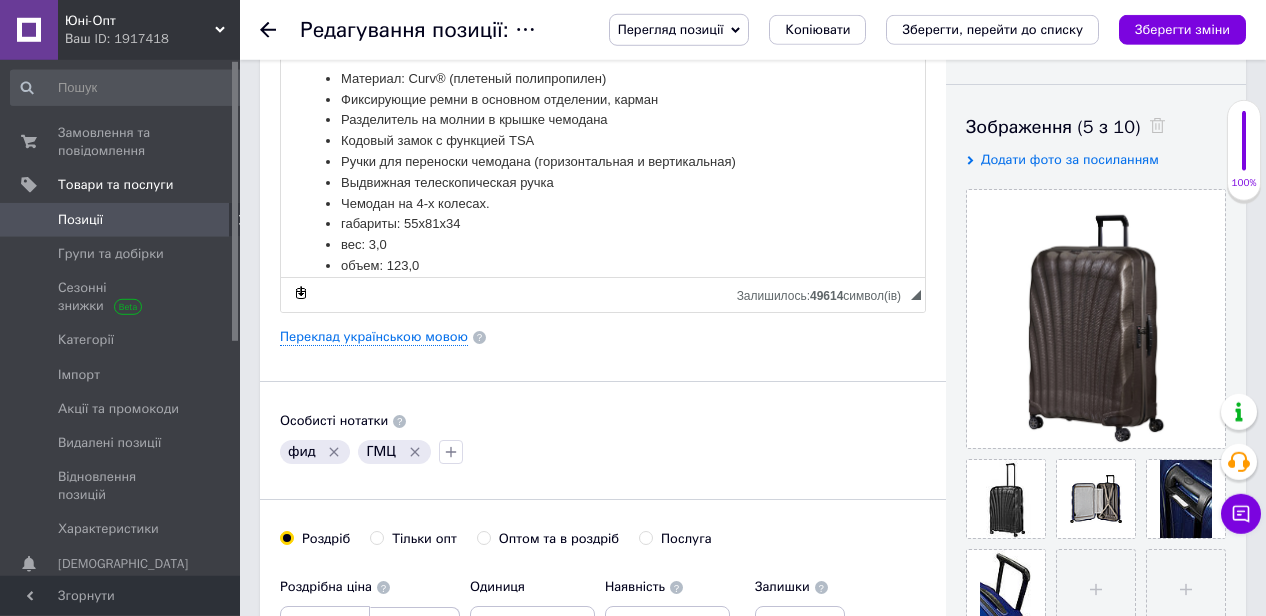 scroll, scrollTop: 416, scrollLeft: 0, axis: vertical 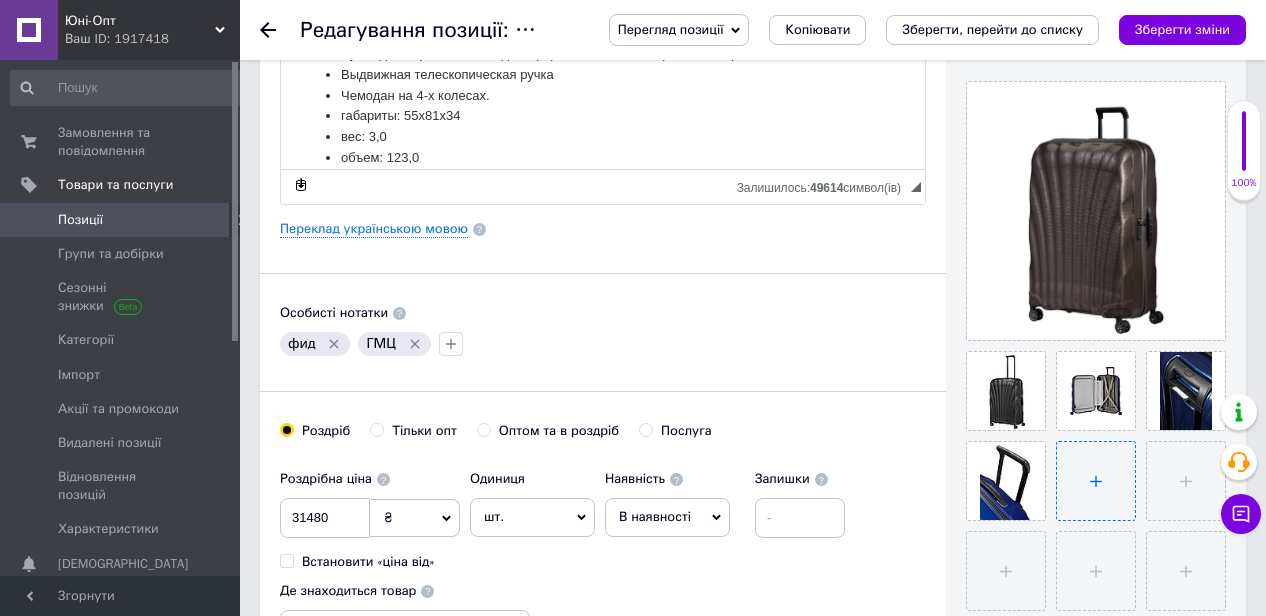 click at bounding box center [1096, 481] 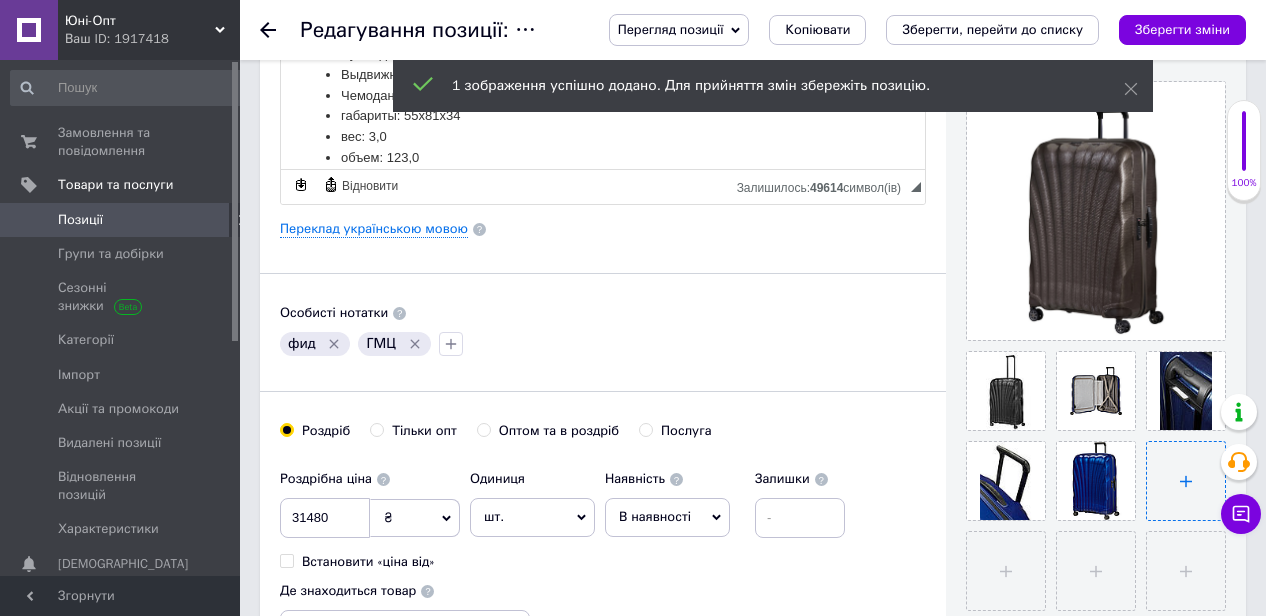 click at bounding box center [1186, 481] 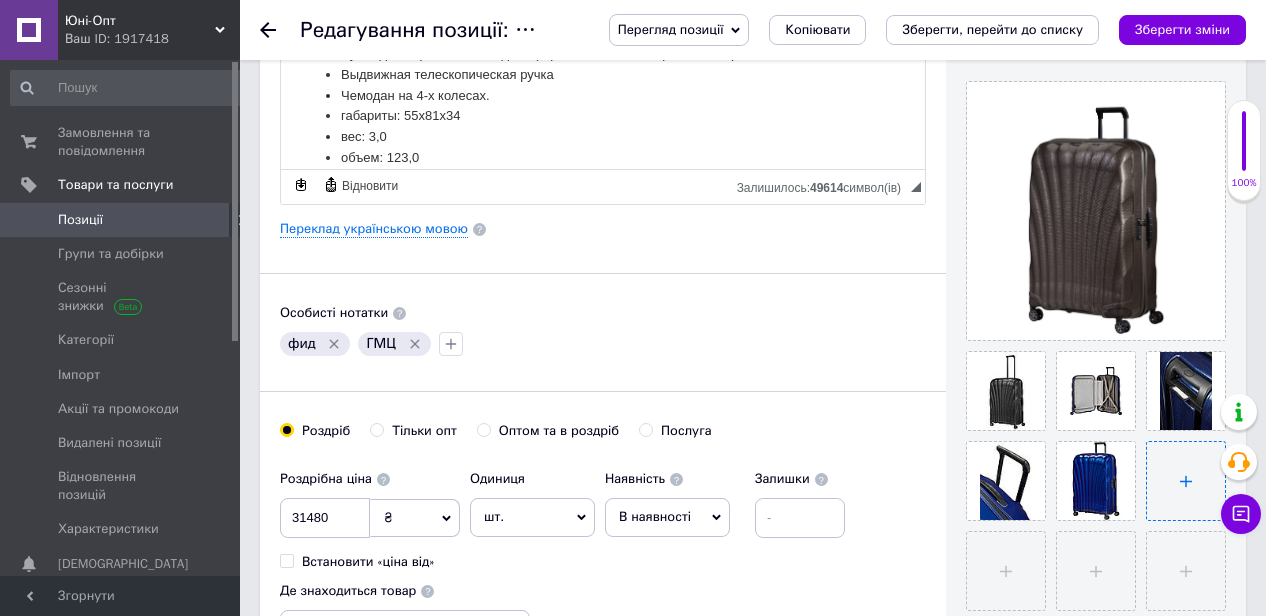type on "C:\fakepath\cs2 010 005.png" 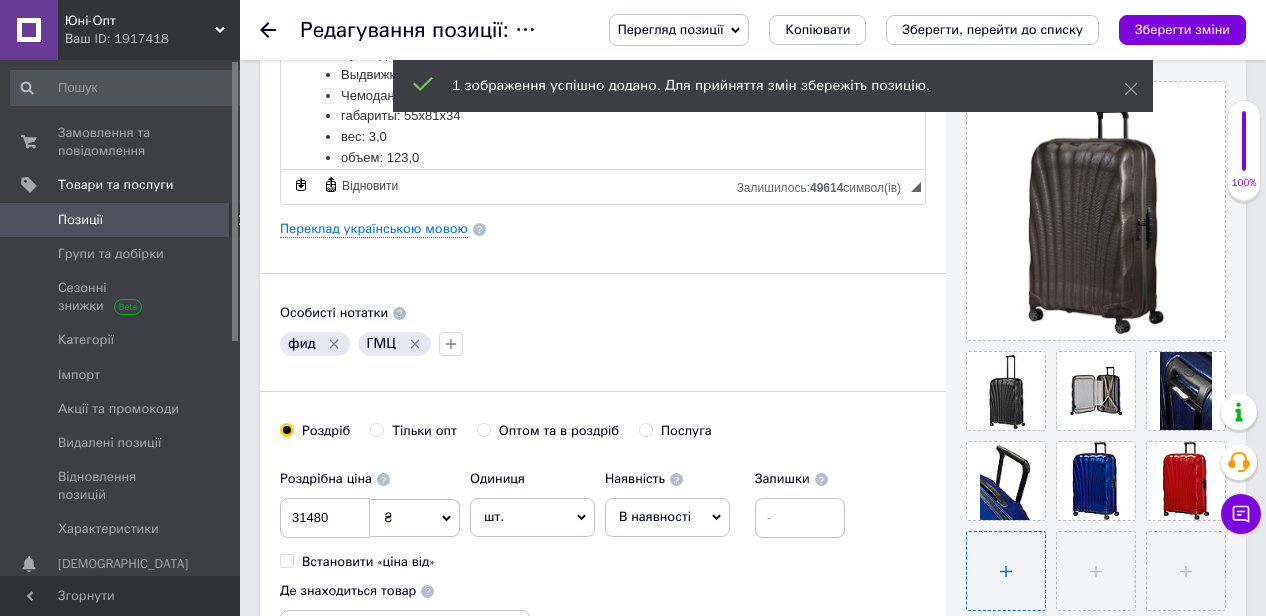 click at bounding box center [1006, 571] 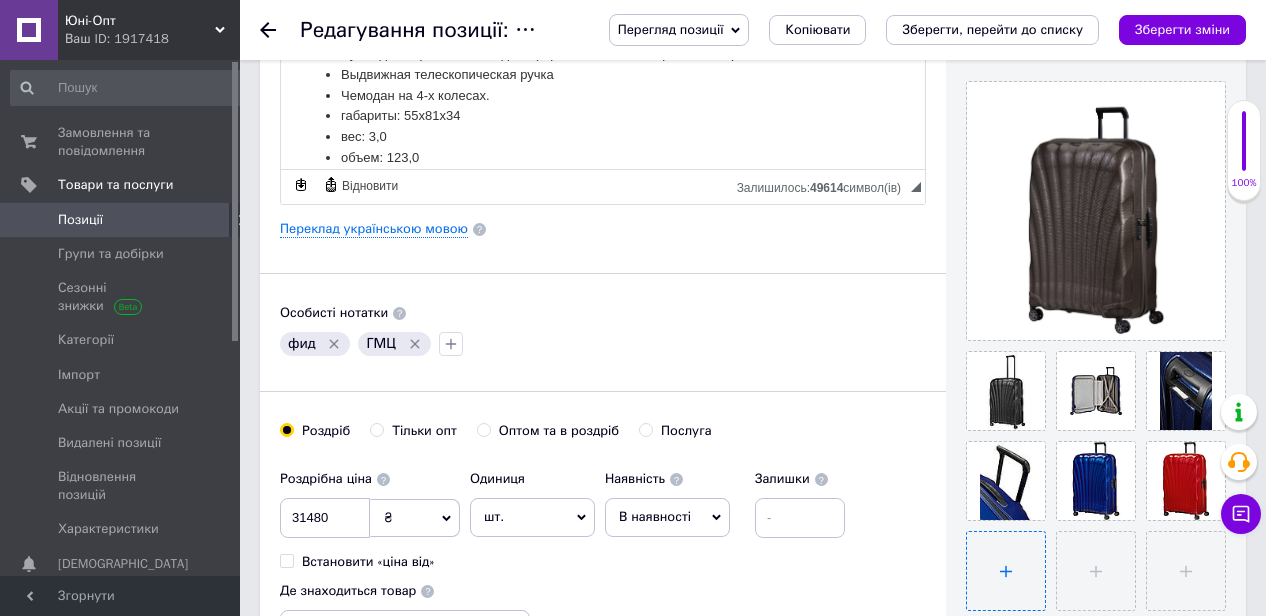 type on "C:\fakepath\cs2 035 007.png" 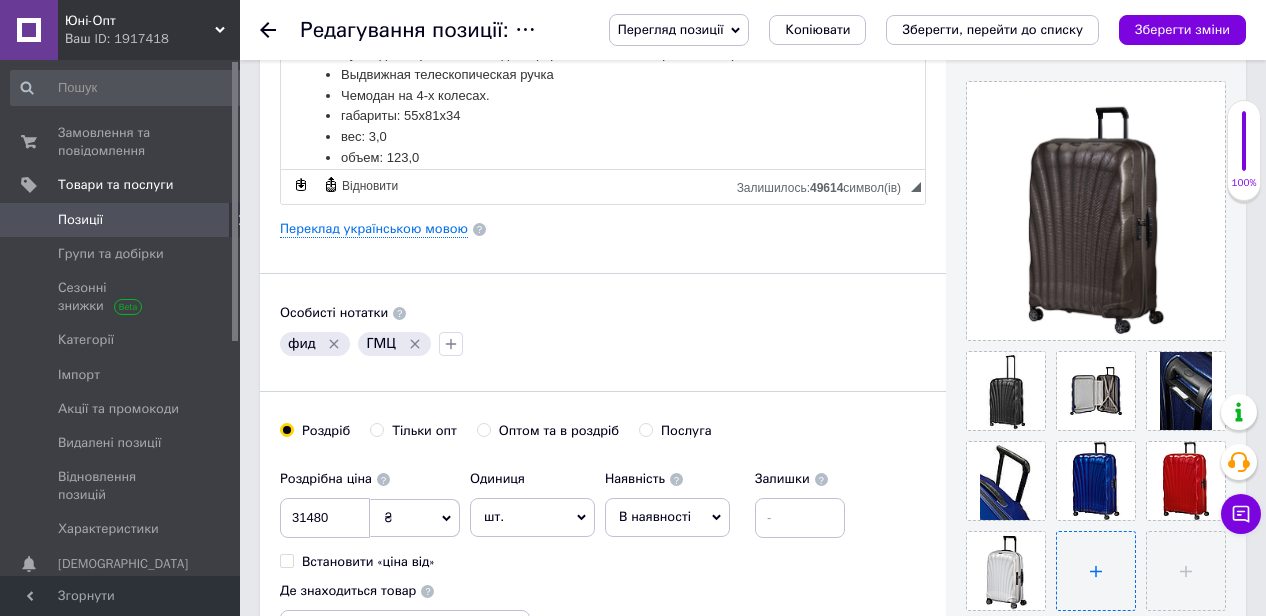 click at bounding box center [1096, 571] 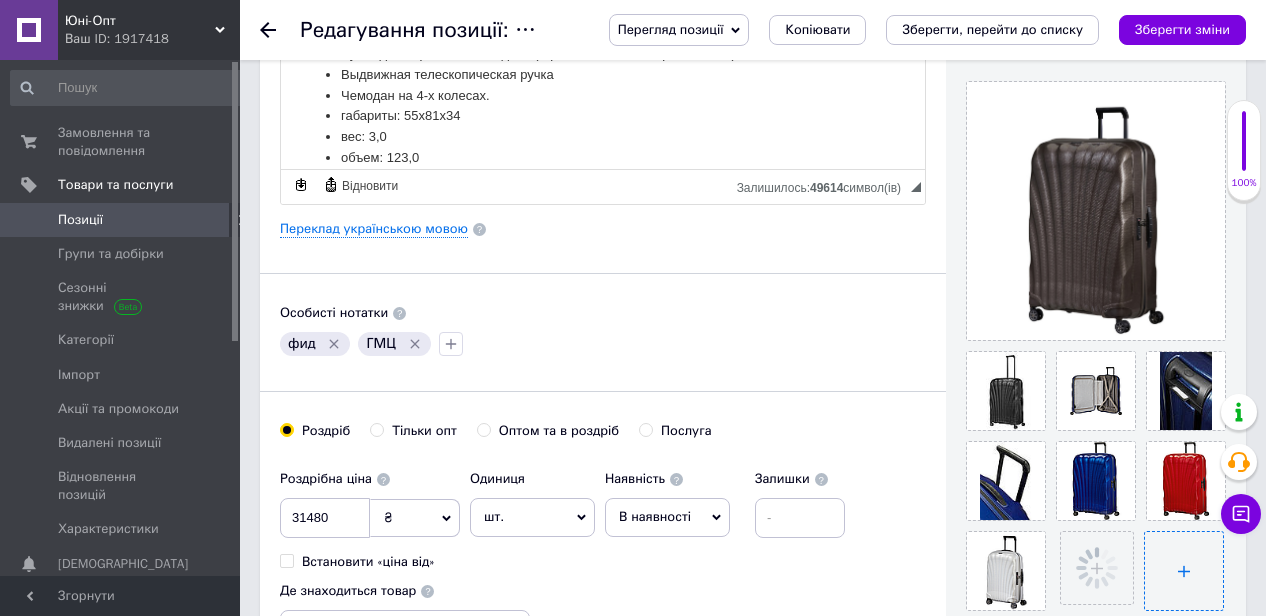 type 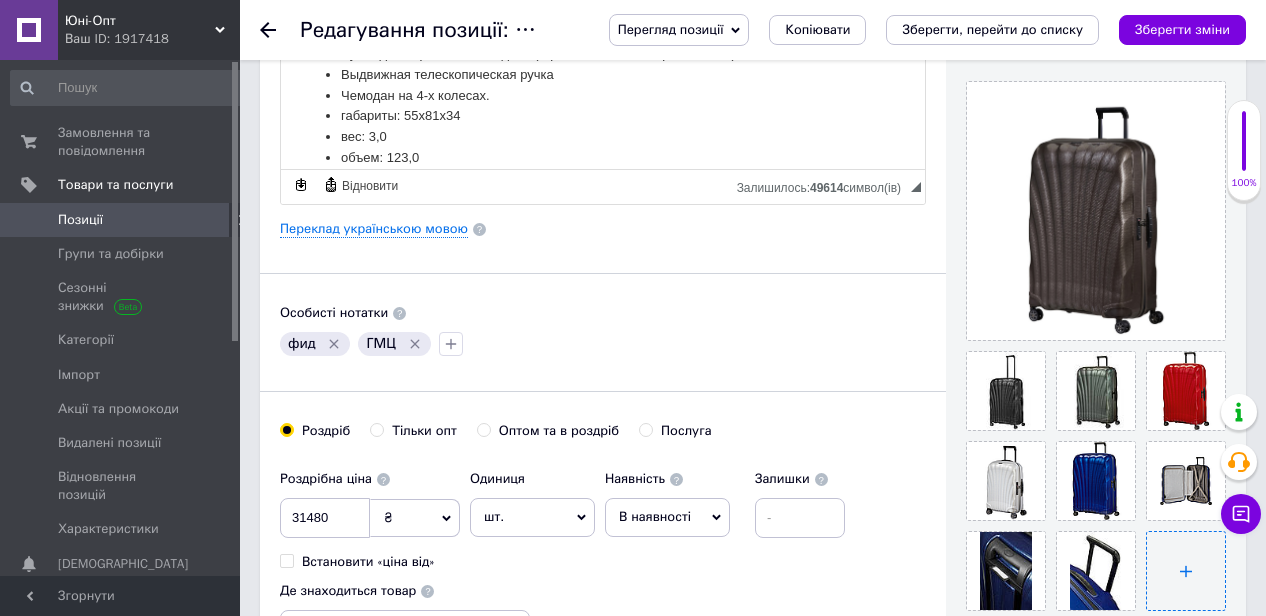 click at bounding box center [1186, 571] 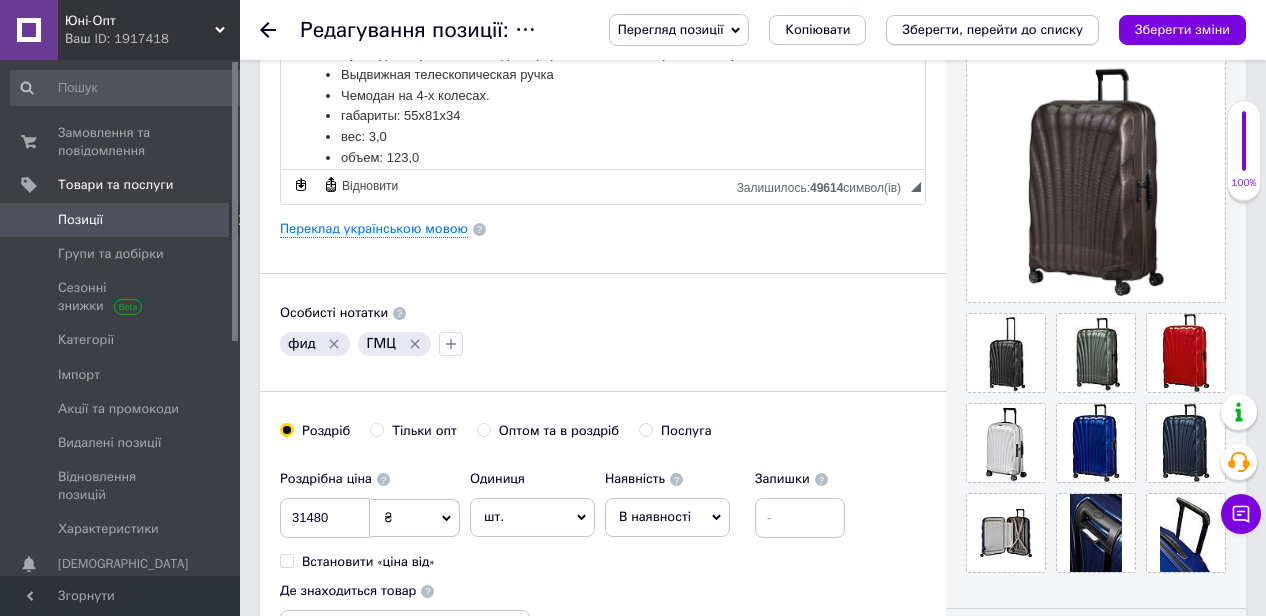 click on "Зберегти, перейти до списку" at bounding box center (992, 29) 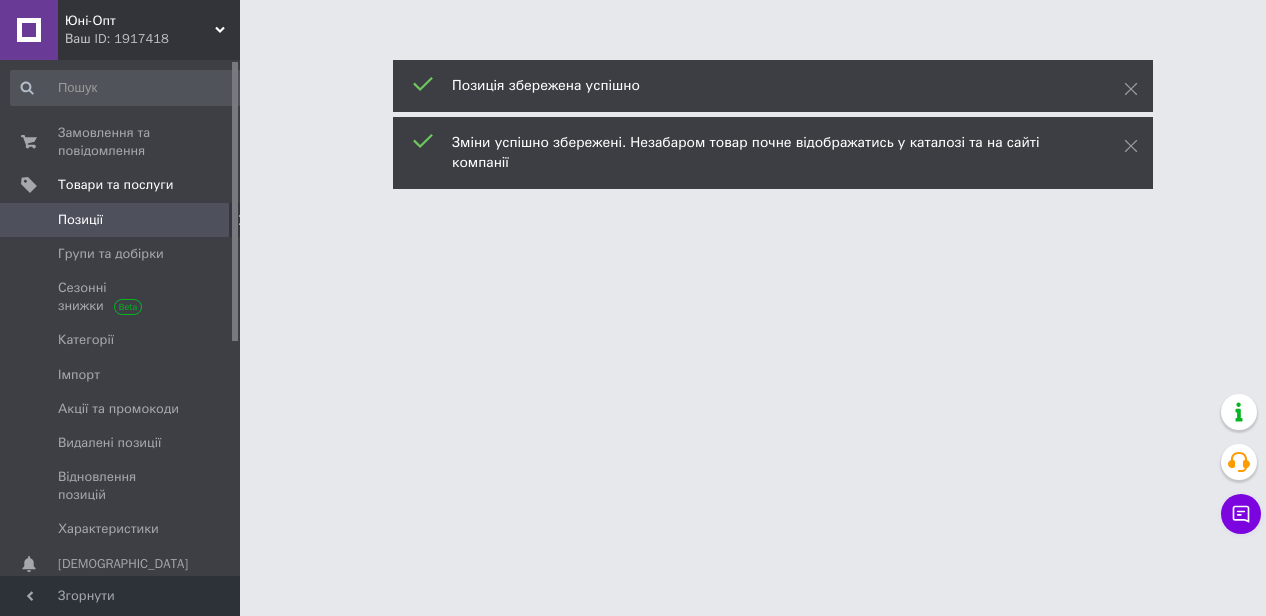 scroll, scrollTop: 0, scrollLeft: 0, axis: both 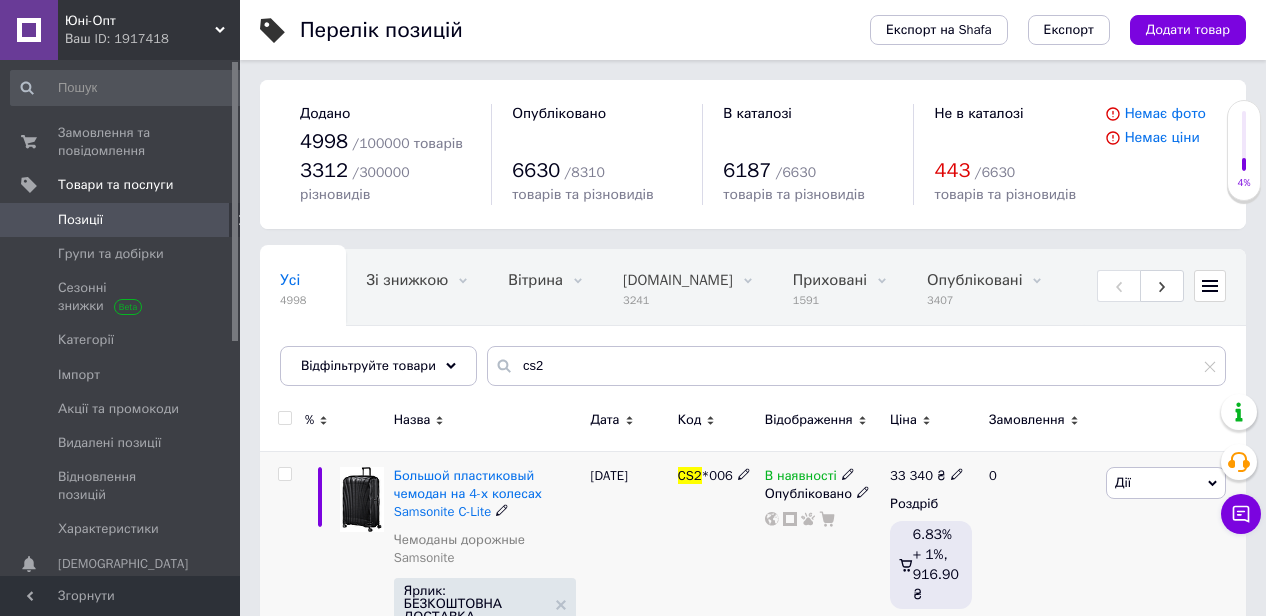click at bounding box center [362, 500] 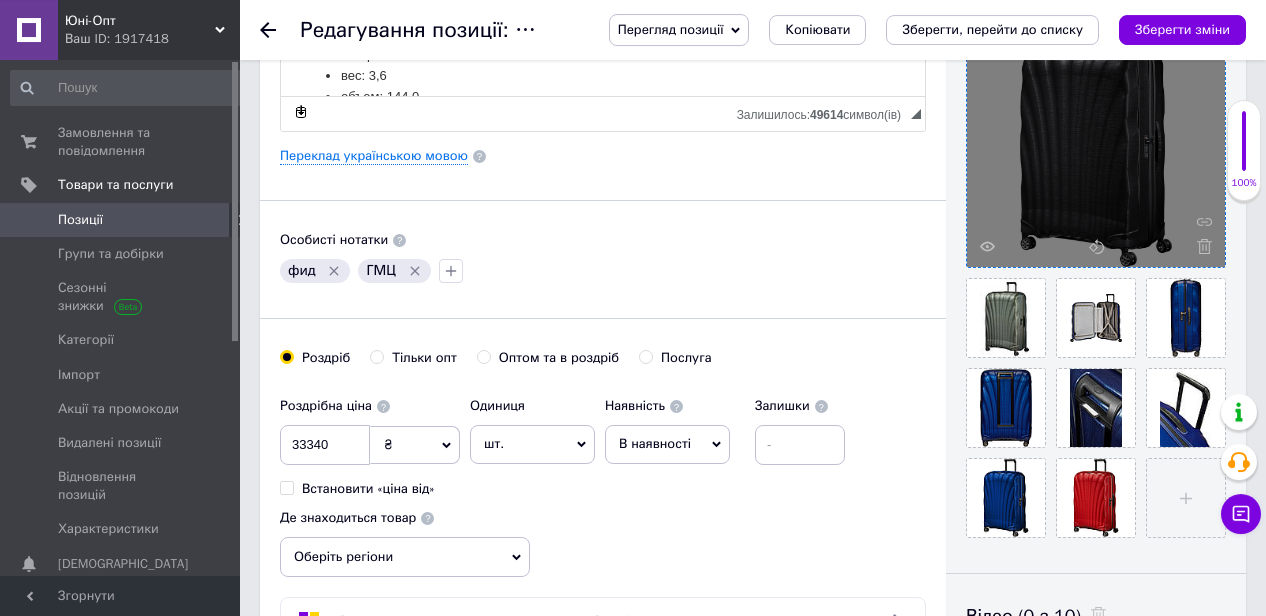 scroll, scrollTop: 520, scrollLeft: 0, axis: vertical 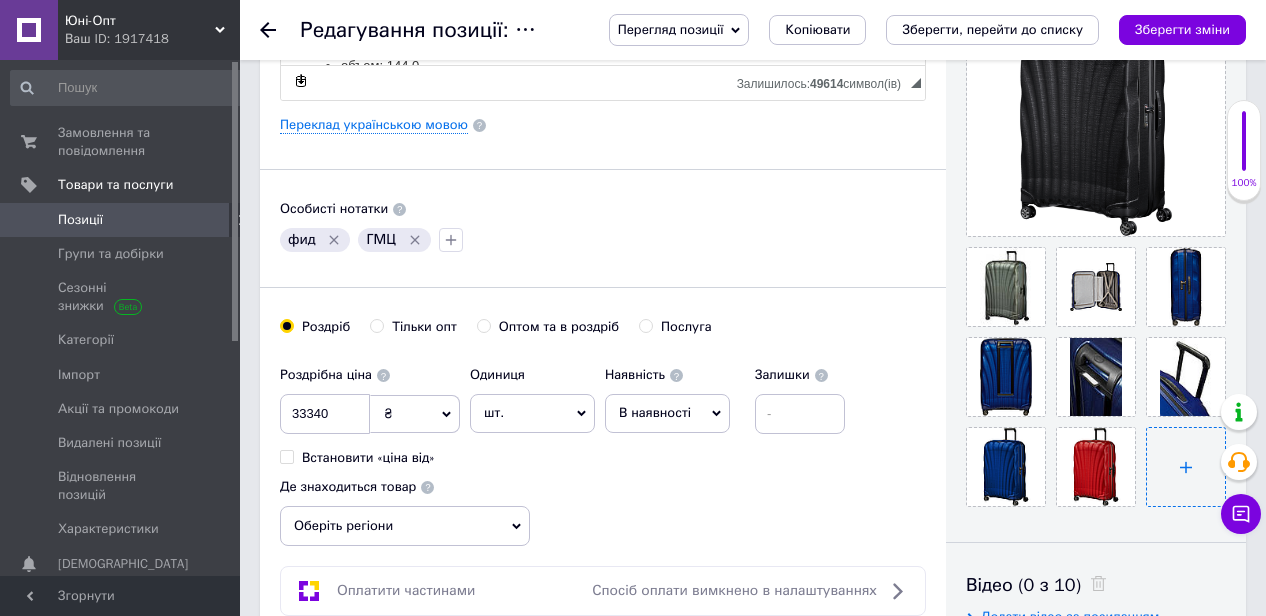 click at bounding box center (1186, 467) 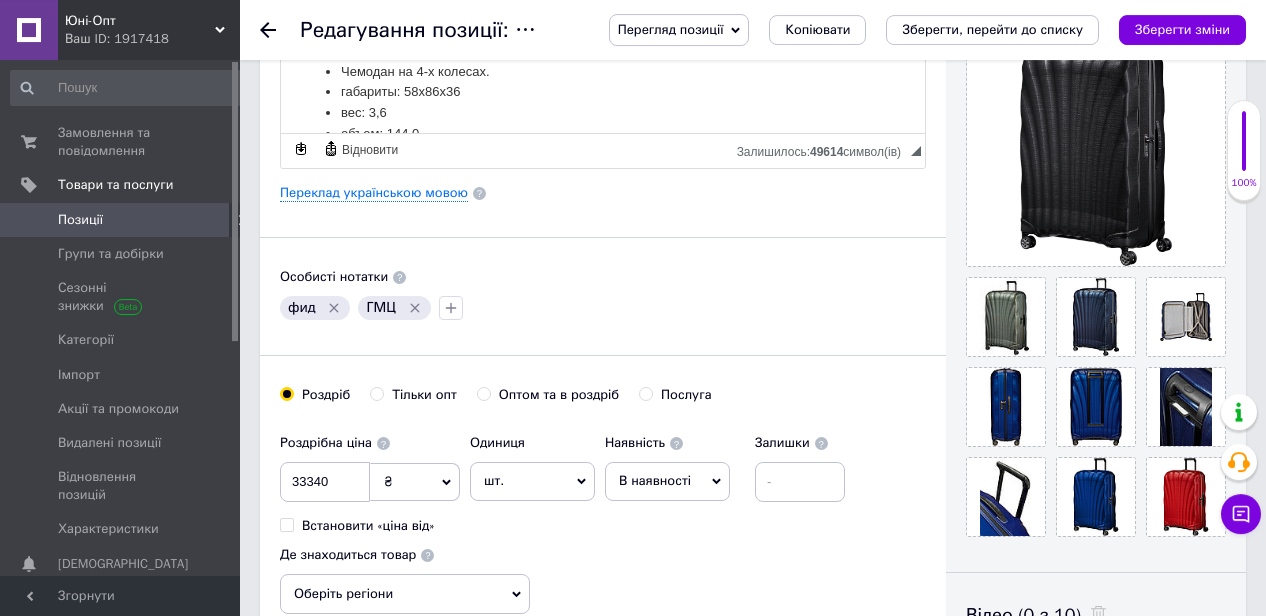 scroll, scrollTop: 416, scrollLeft: 0, axis: vertical 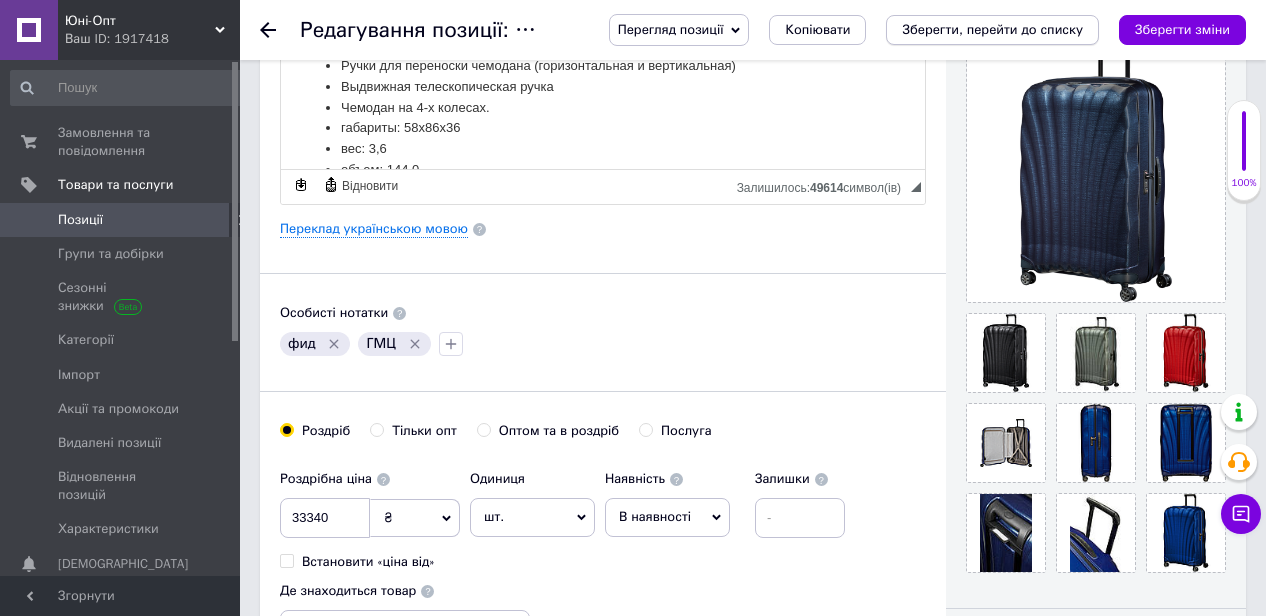 click on "Зберегти, перейти до списку" at bounding box center (992, 29) 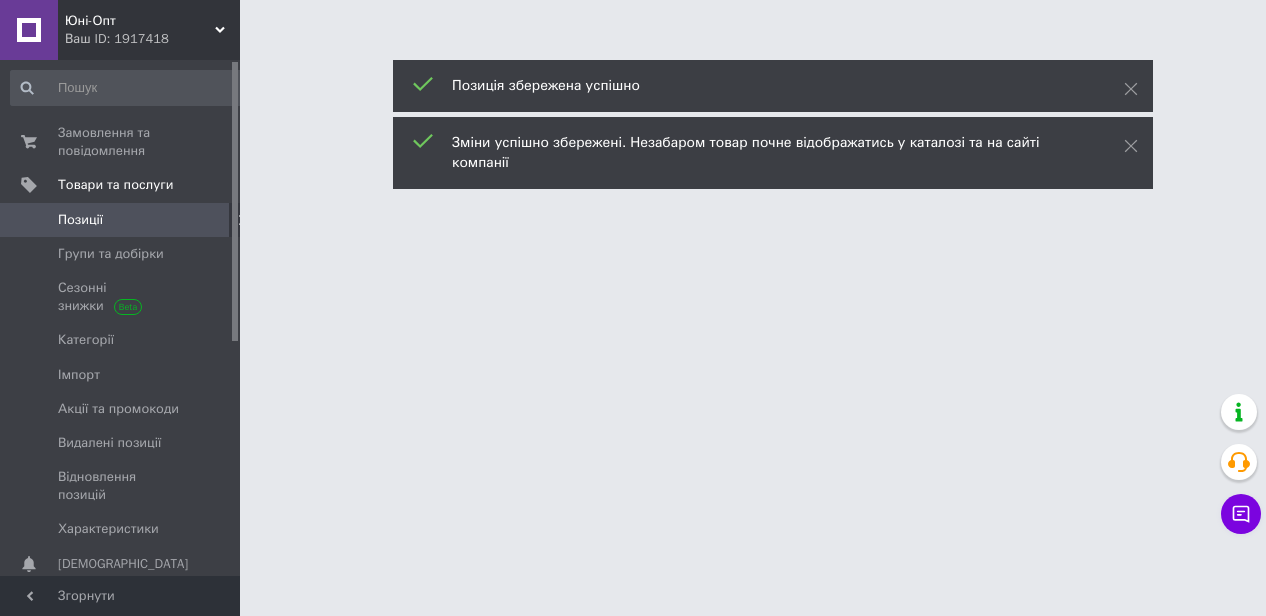 scroll, scrollTop: 0, scrollLeft: 0, axis: both 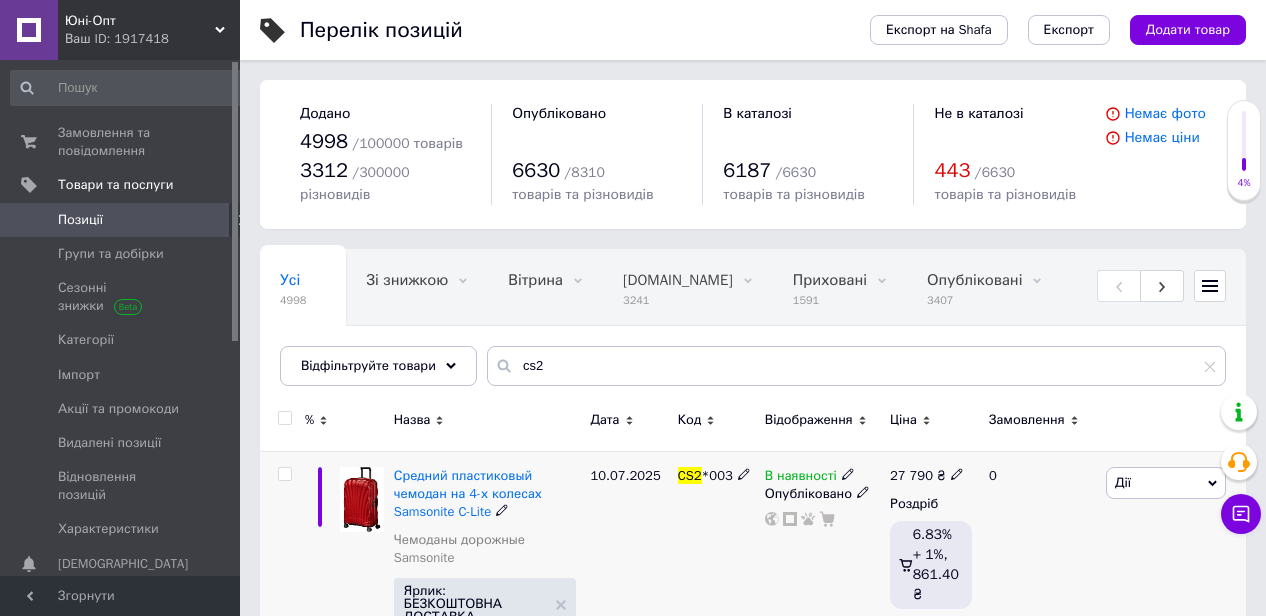 click at bounding box center (362, 500) 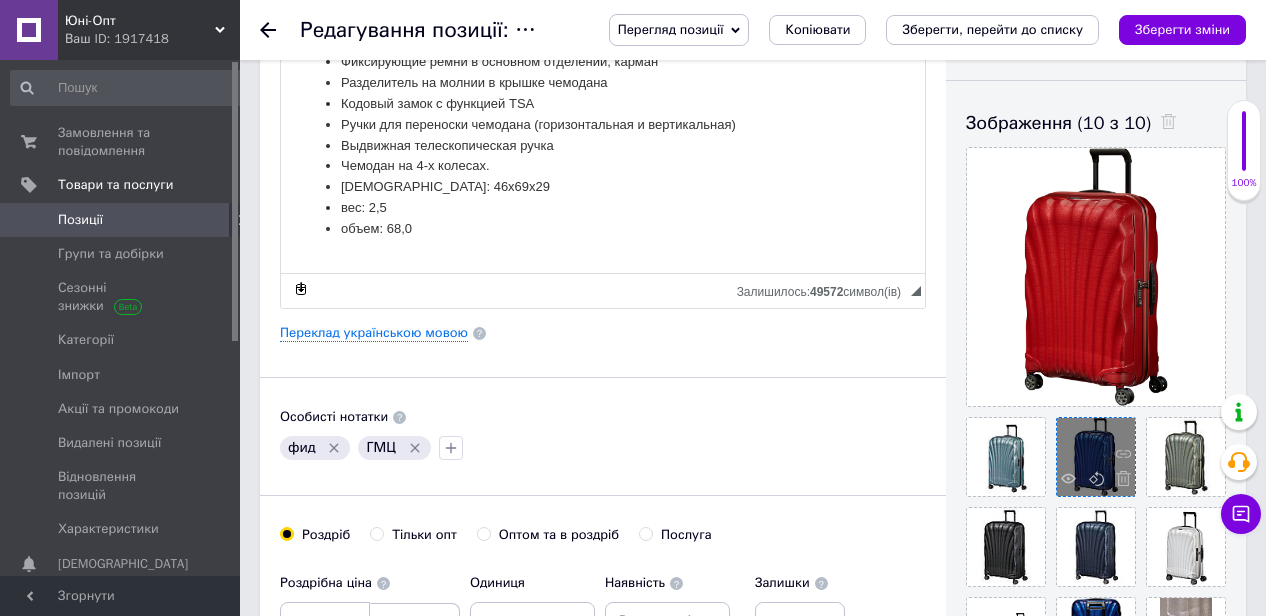 scroll, scrollTop: 520, scrollLeft: 0, axis: vertical 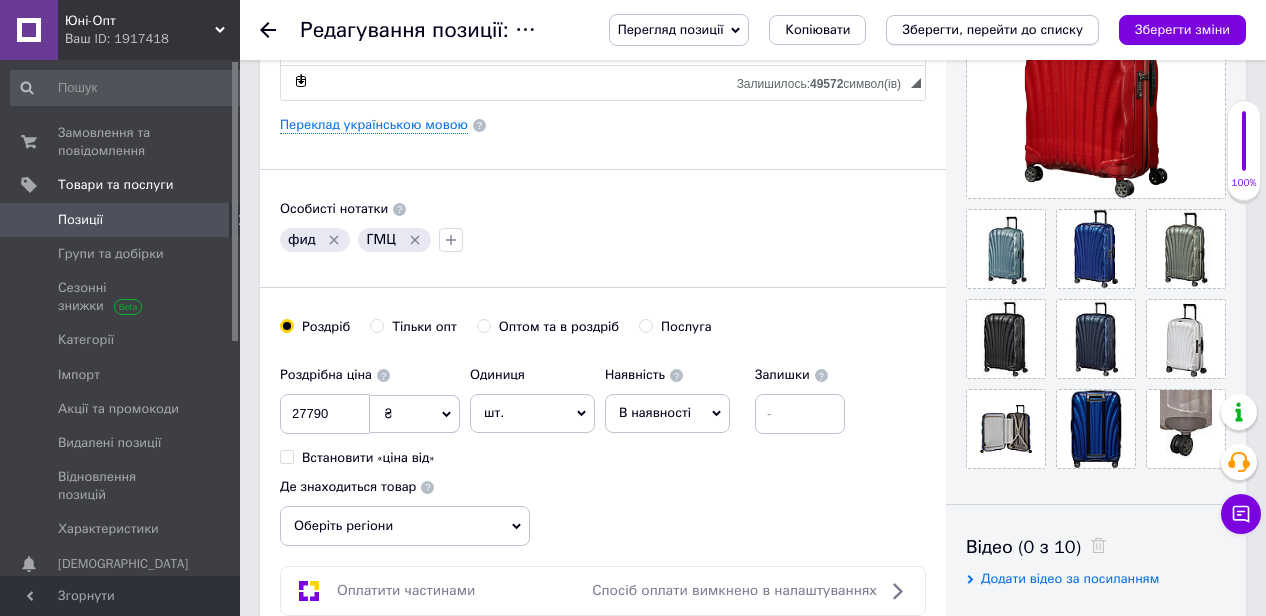 click on "Зберегти, перейти до списку" at bounding box center [992, 30] 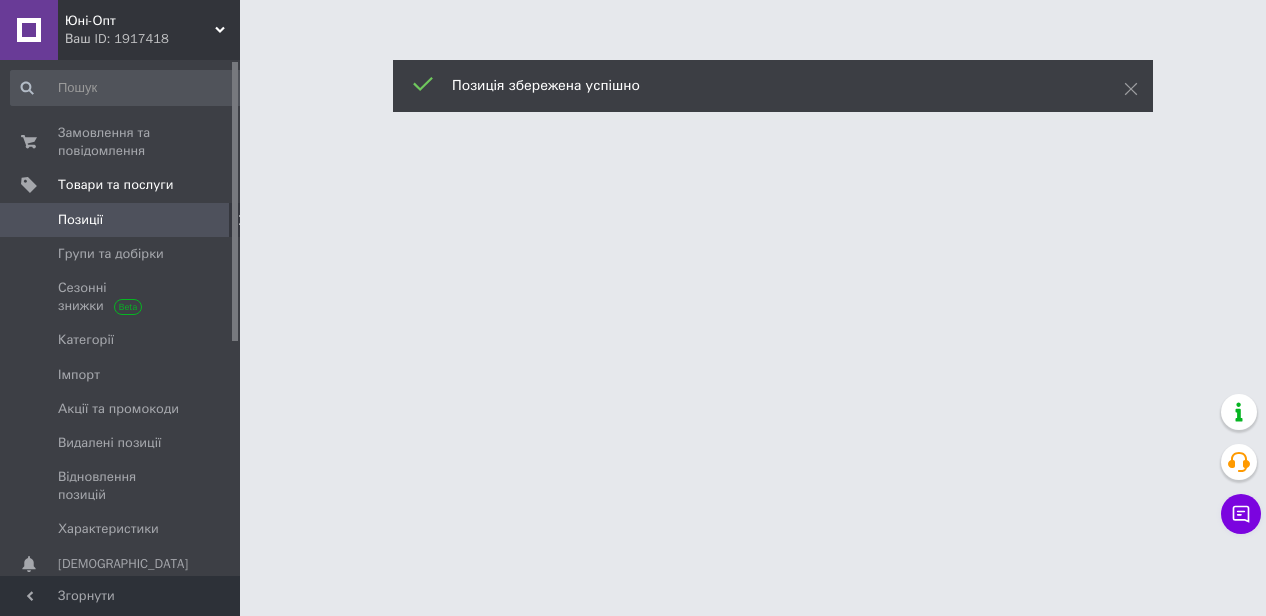 scroll, scrollTop: 0, scrollLeft: 0, axis: both 